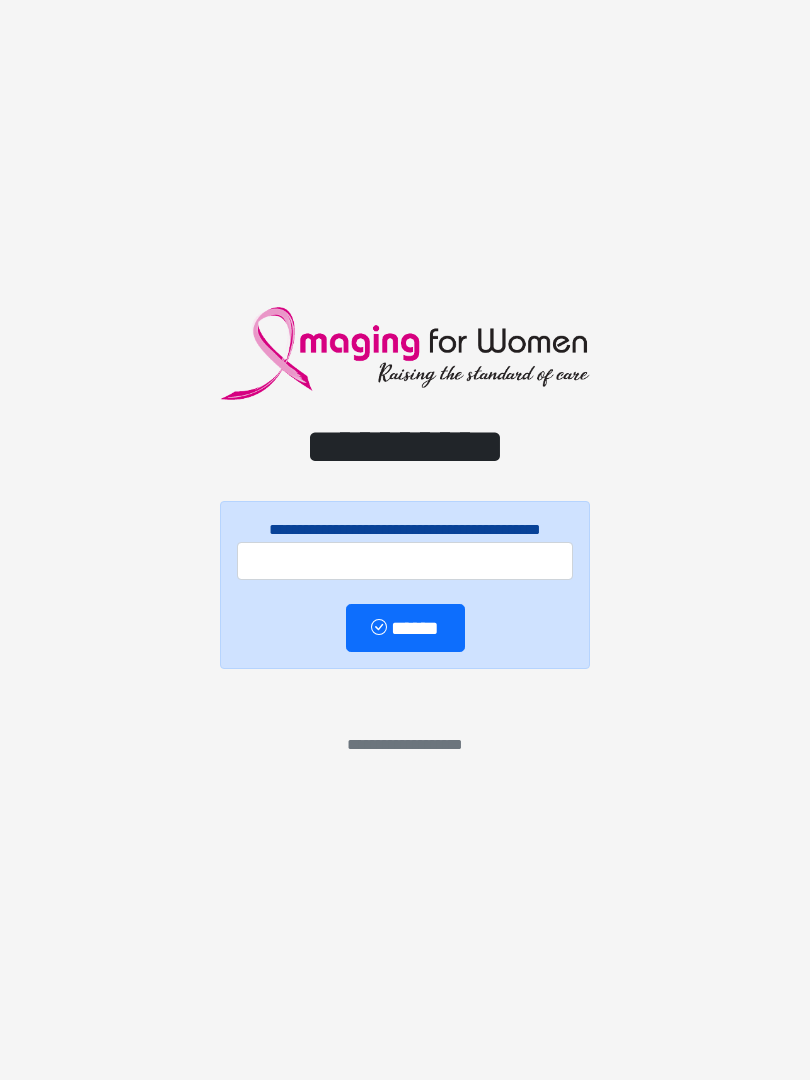 scroll, scrollTop: 0, scrollLeft: 0, axis: both 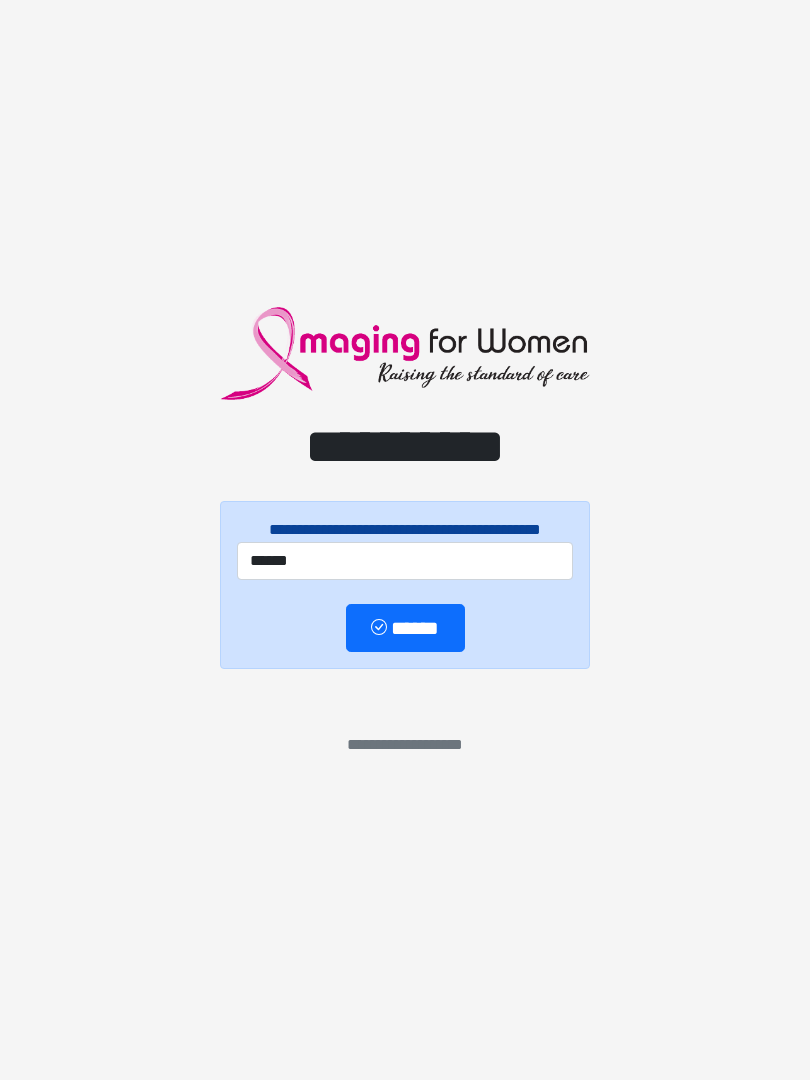 click on "******" at bounding box center (405, 628) 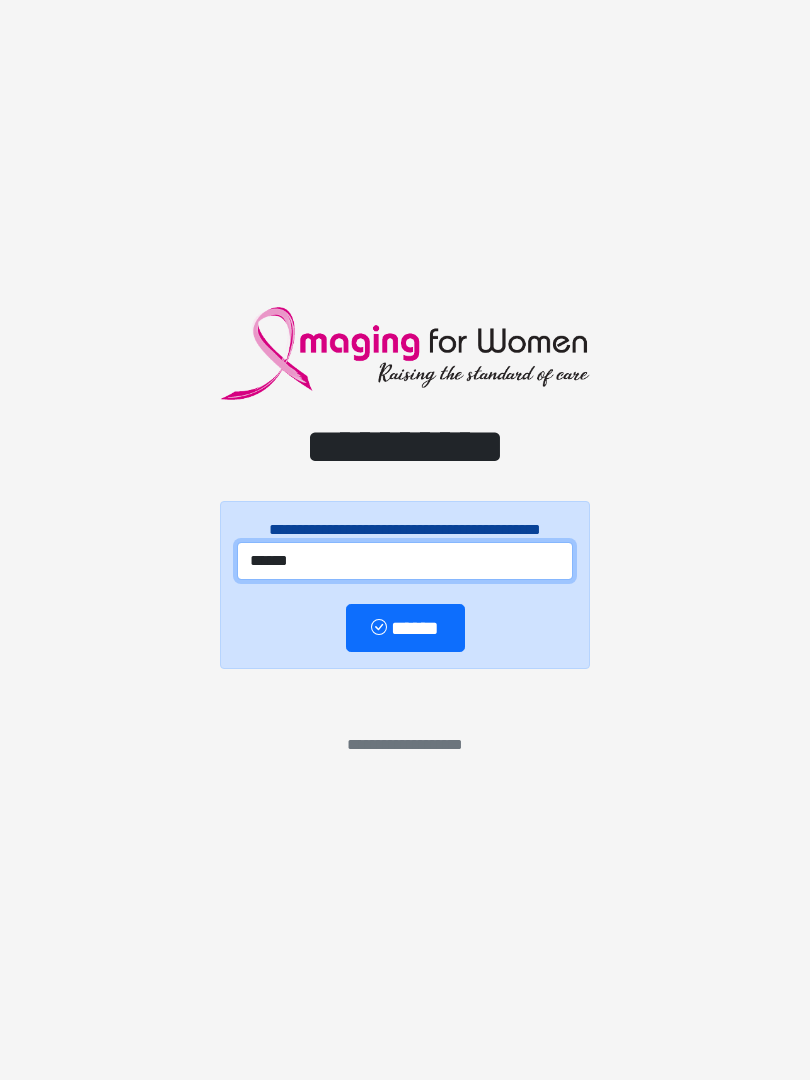 click on "******" at bounding box center [405, 561] 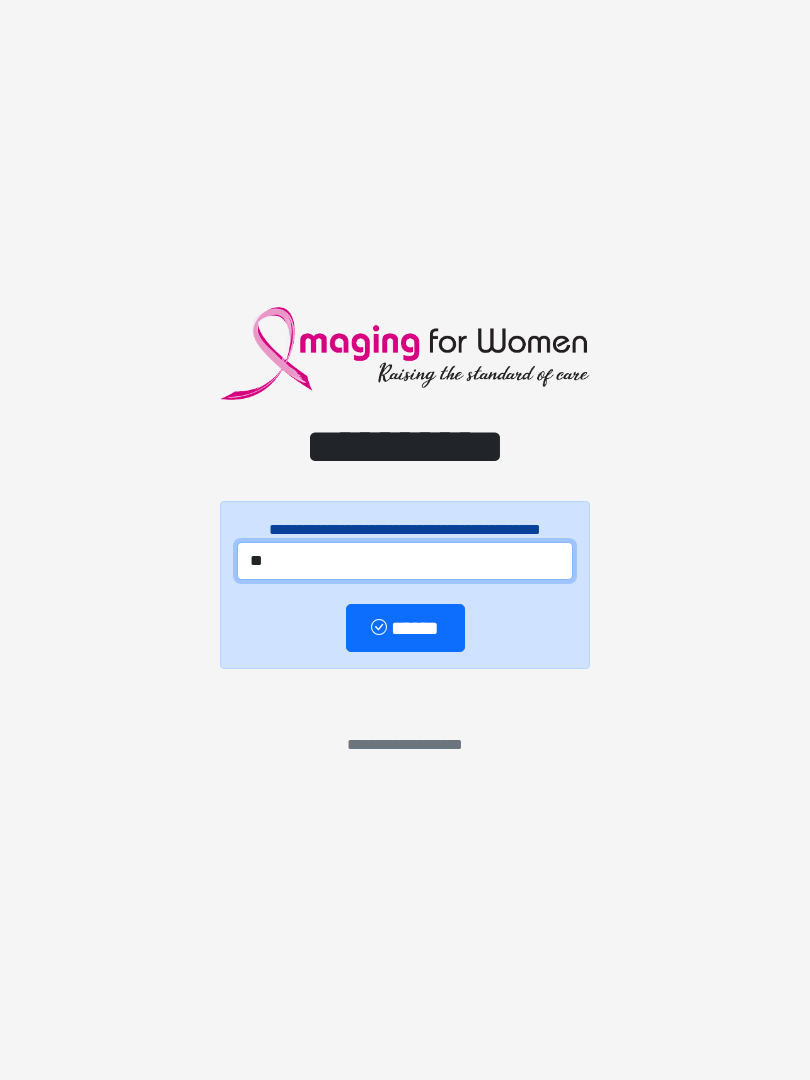 type on "*" 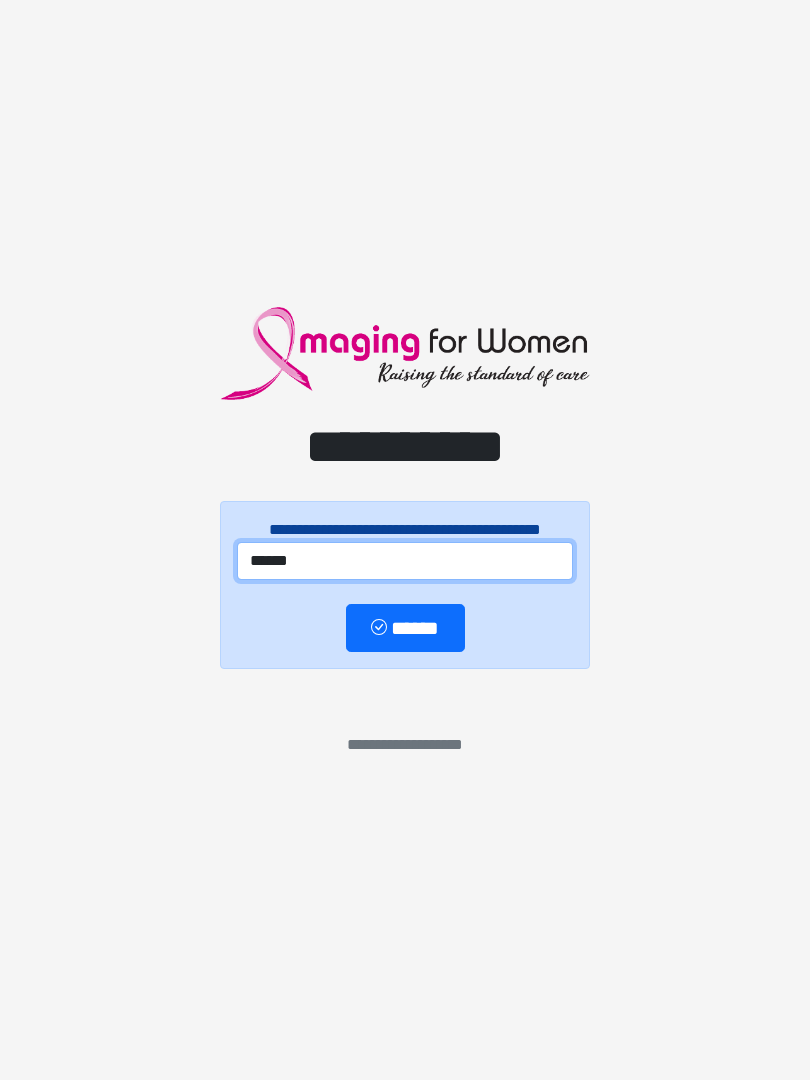 type on "******" 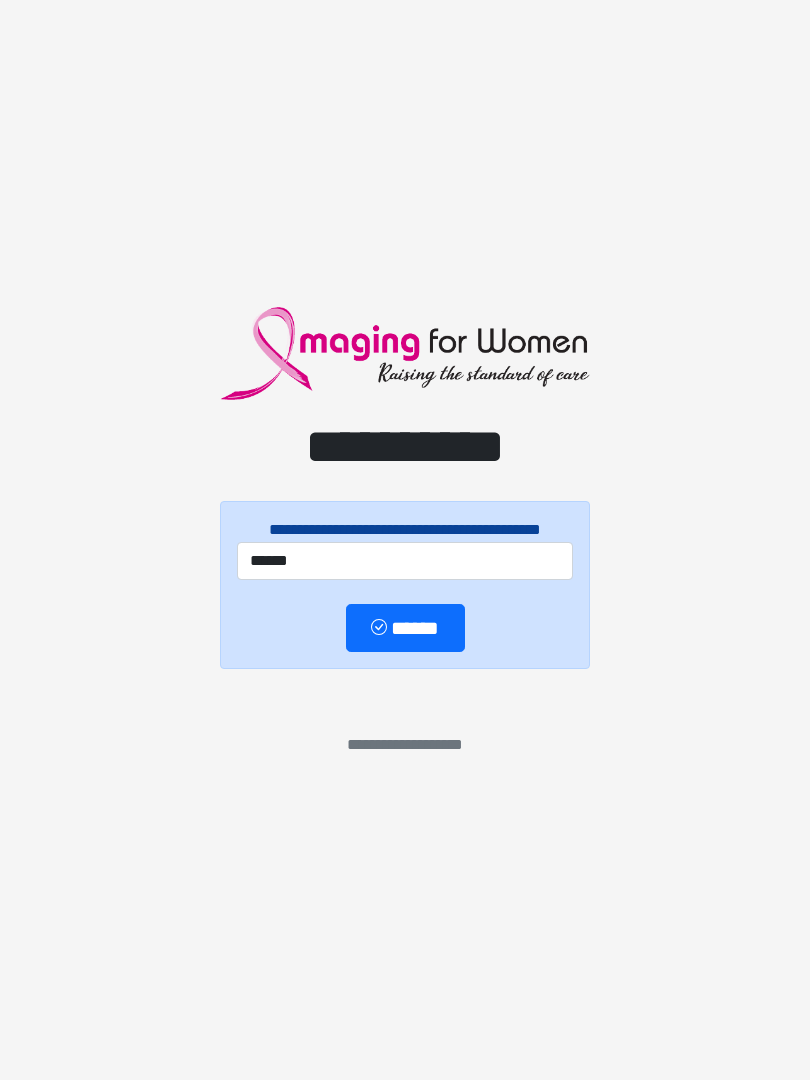 click on "******" at bounding box center (405, 628) 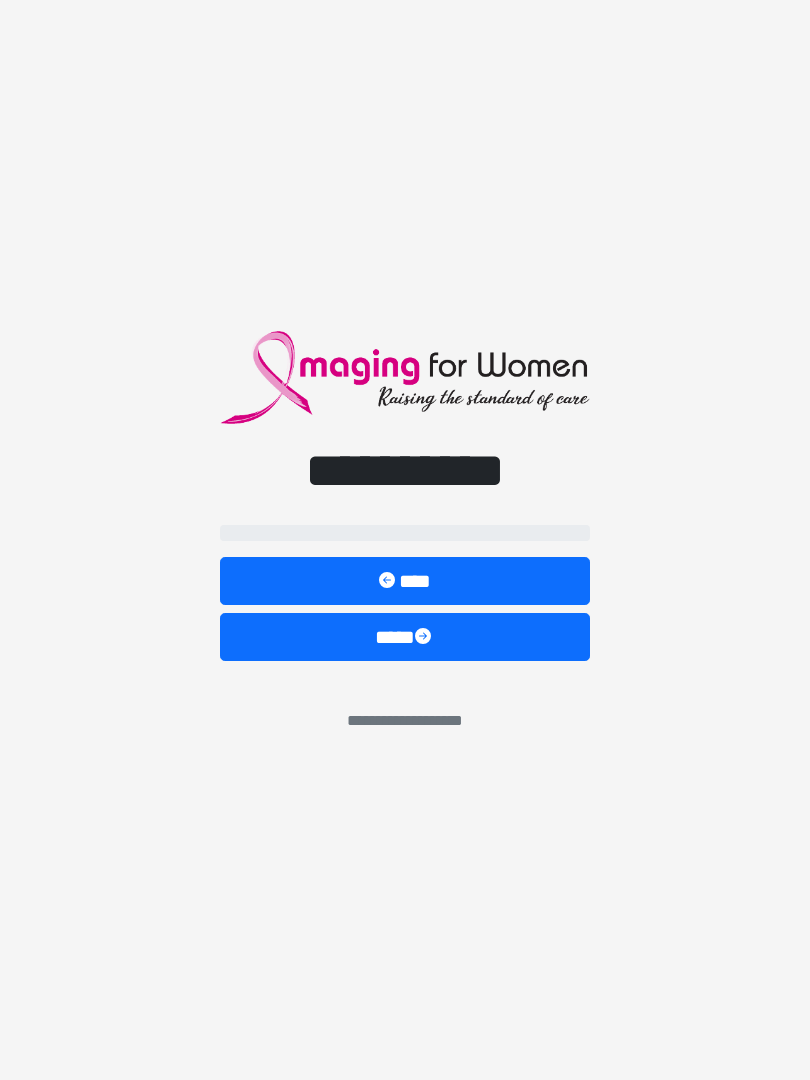 select on "**" 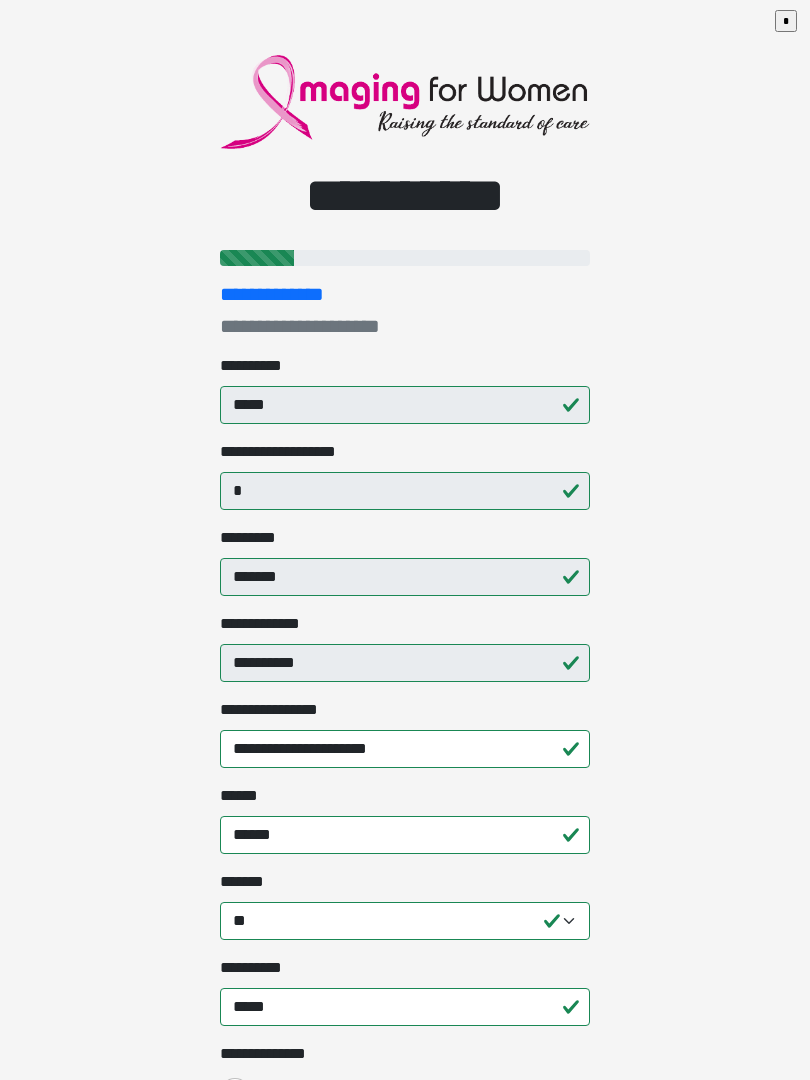 click on "*******" at bounding box center (405, 577) 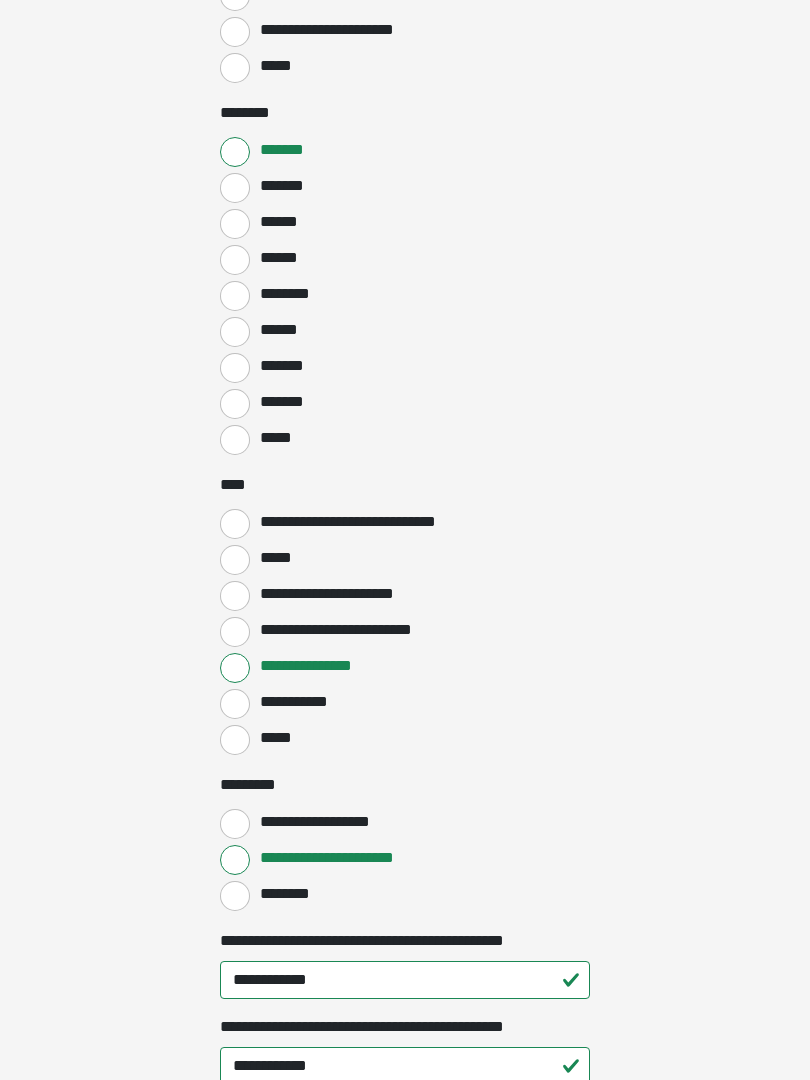 scroll, scrollTop: 1589, scrollLeft: 0, axis: vertical 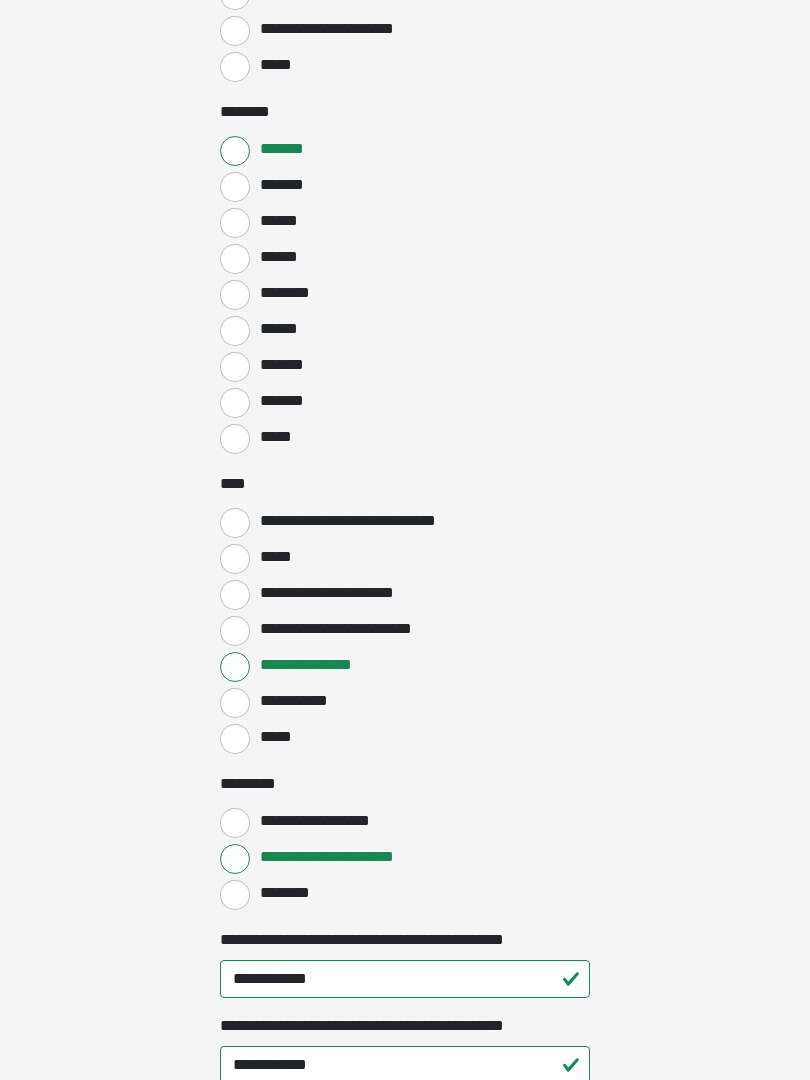 click on "**********" at bounding box center (405, -1049) 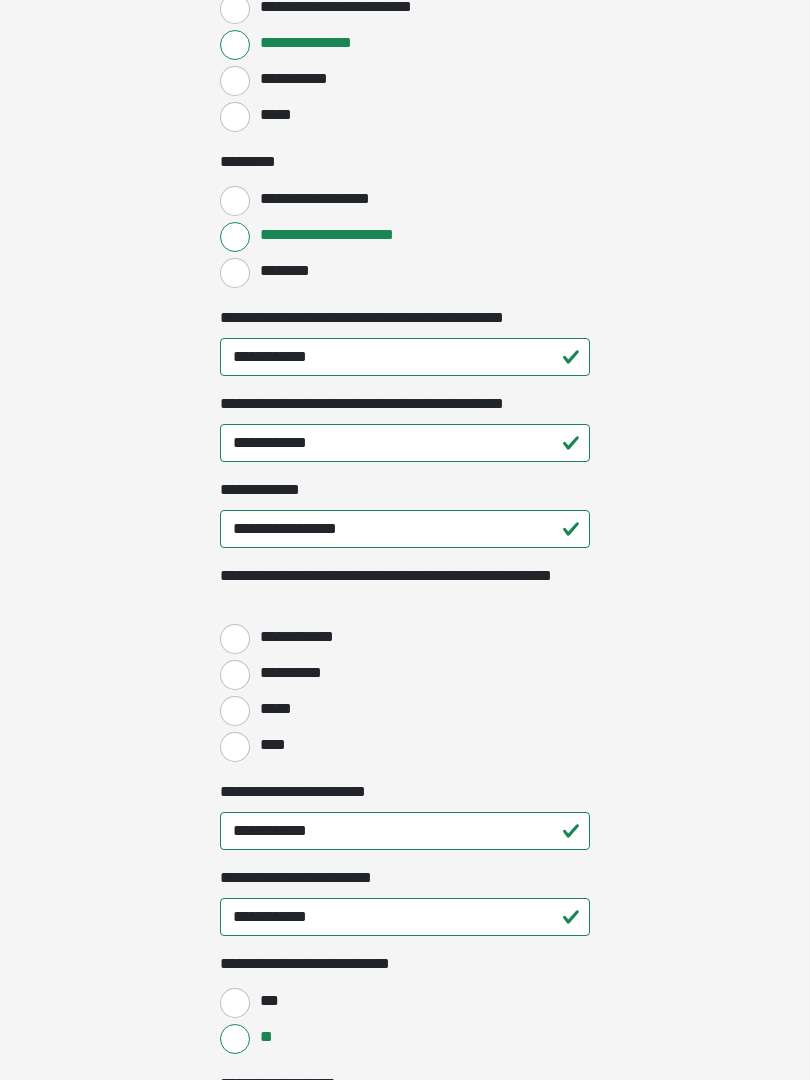 scroll, scrollTop: 2213, scrollLeft: 0, axis: vertical 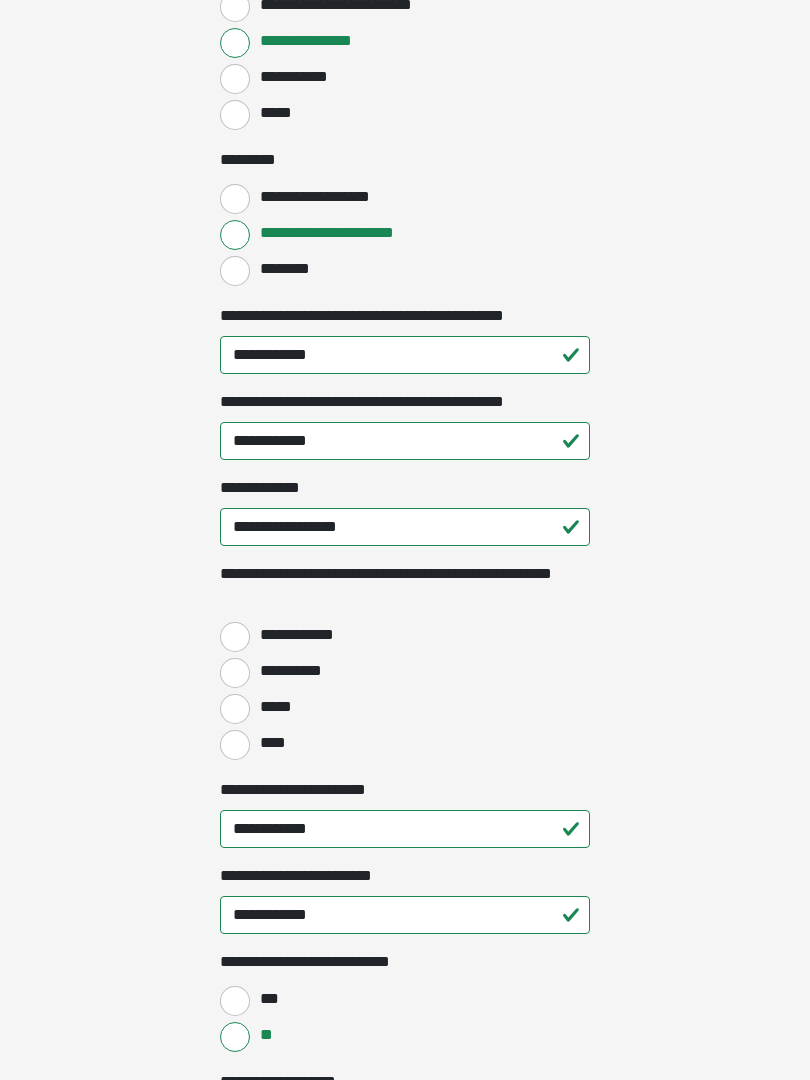 click on "****" at bounding box center [235, 746] 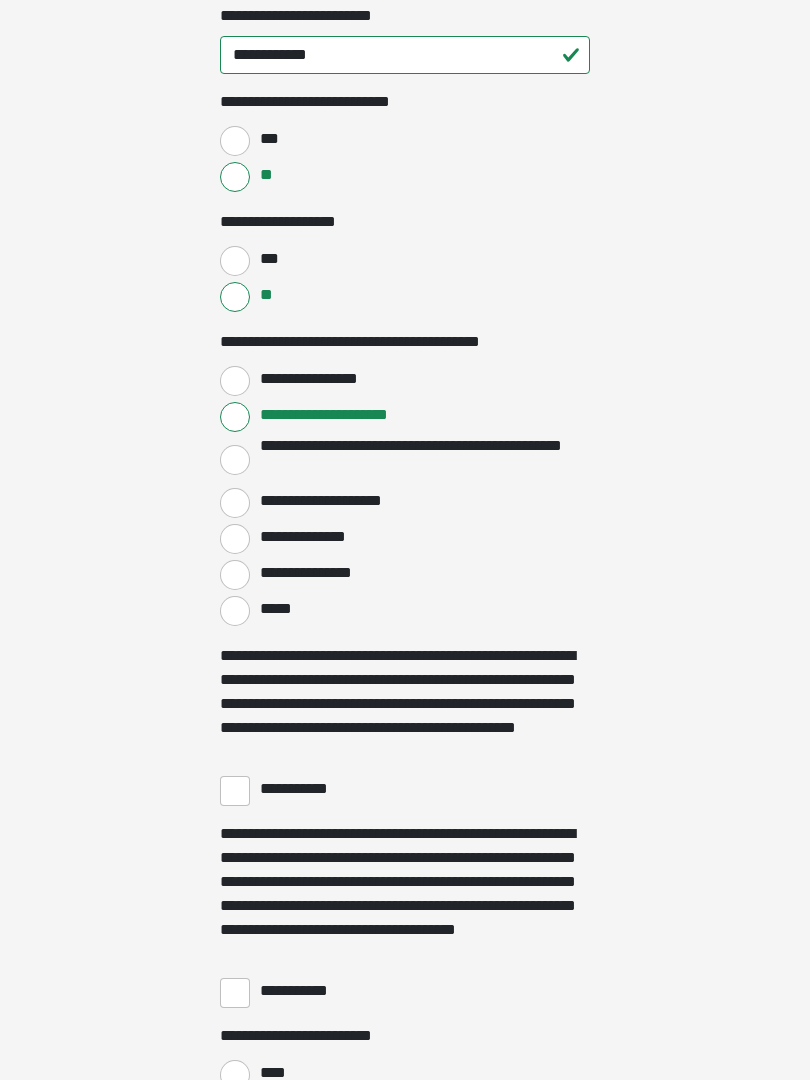 scroll, scrollTop: 3074, scrollLeft: 0, axis: vertical 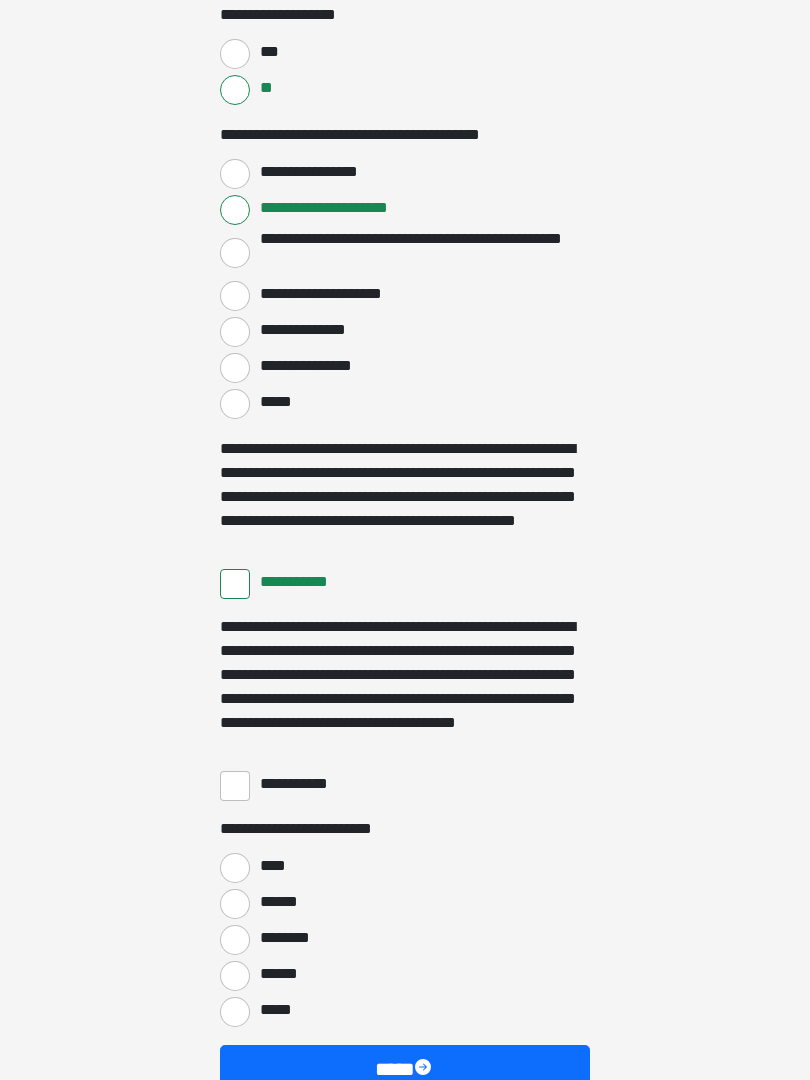click on "**********" at bounding box center [235, 786] 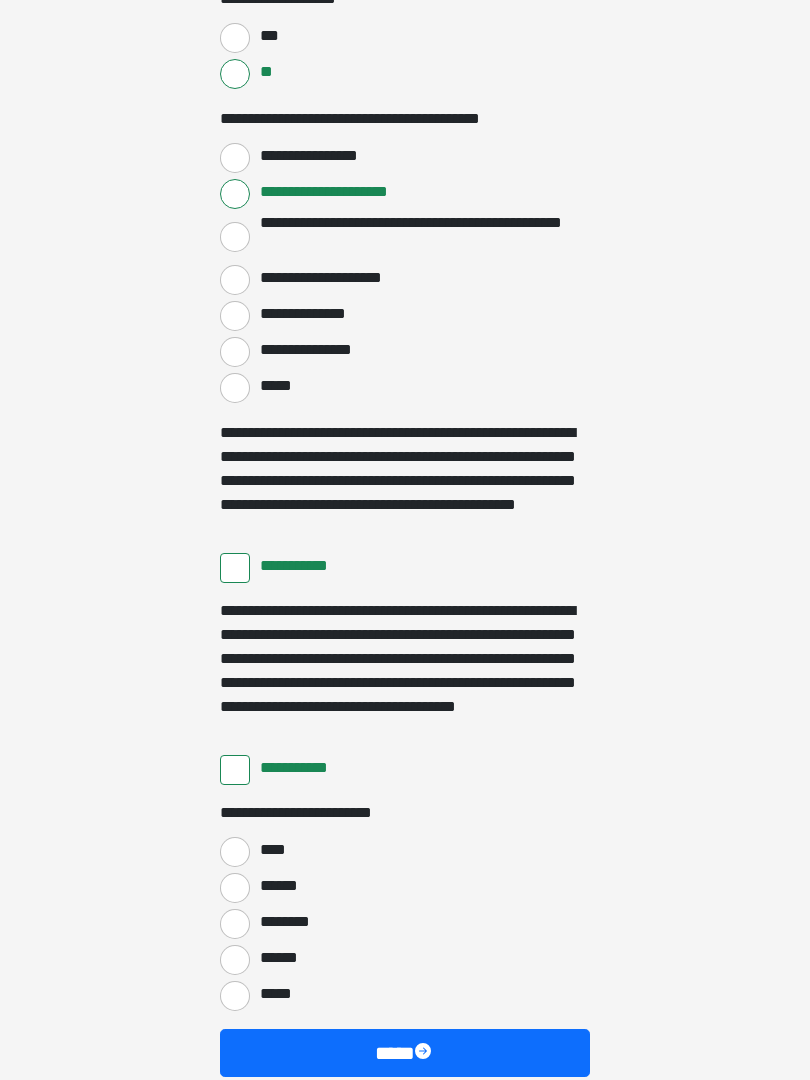 scroll, scrollTop: 3397, scrollLeft: 0, axis: vertical 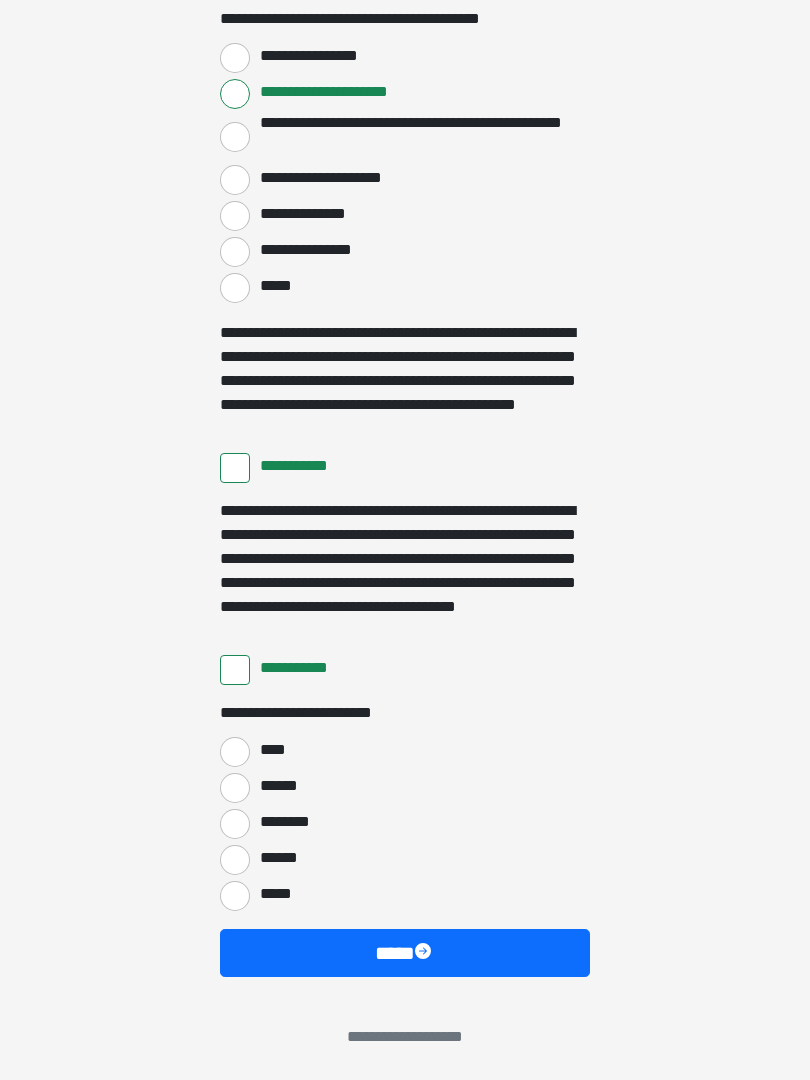 click on "****" at bounding box center [235, 752] 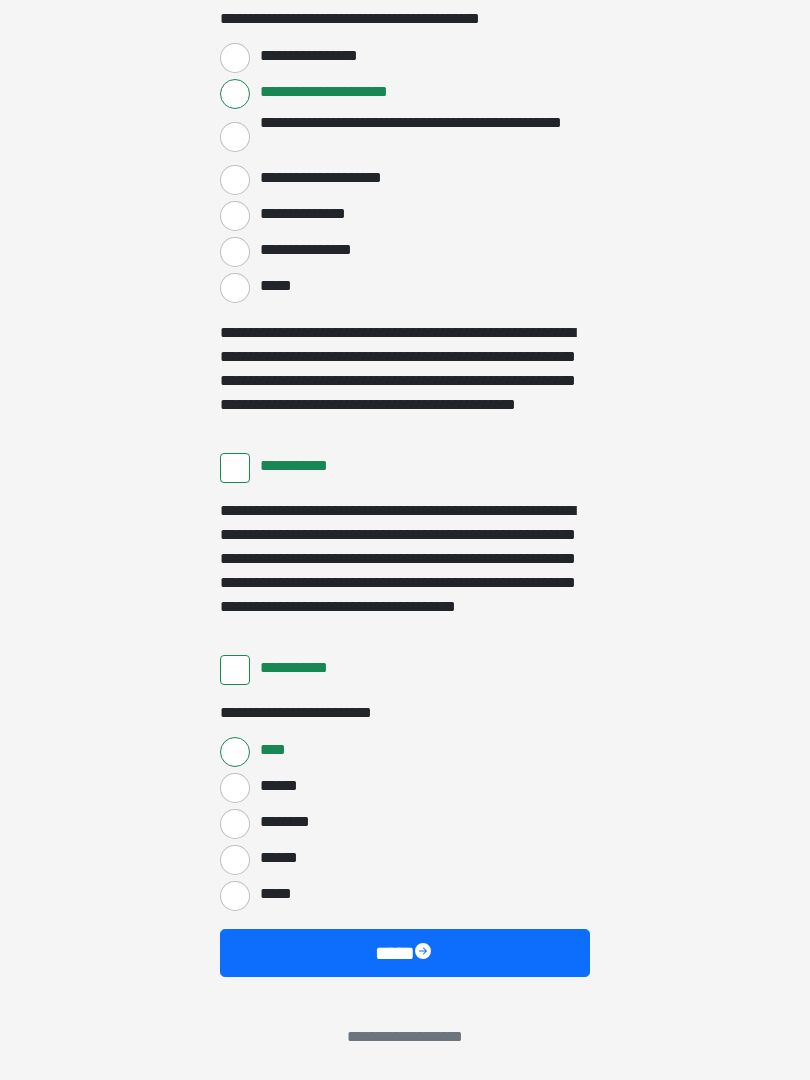 click at bounding box center (425, 953) 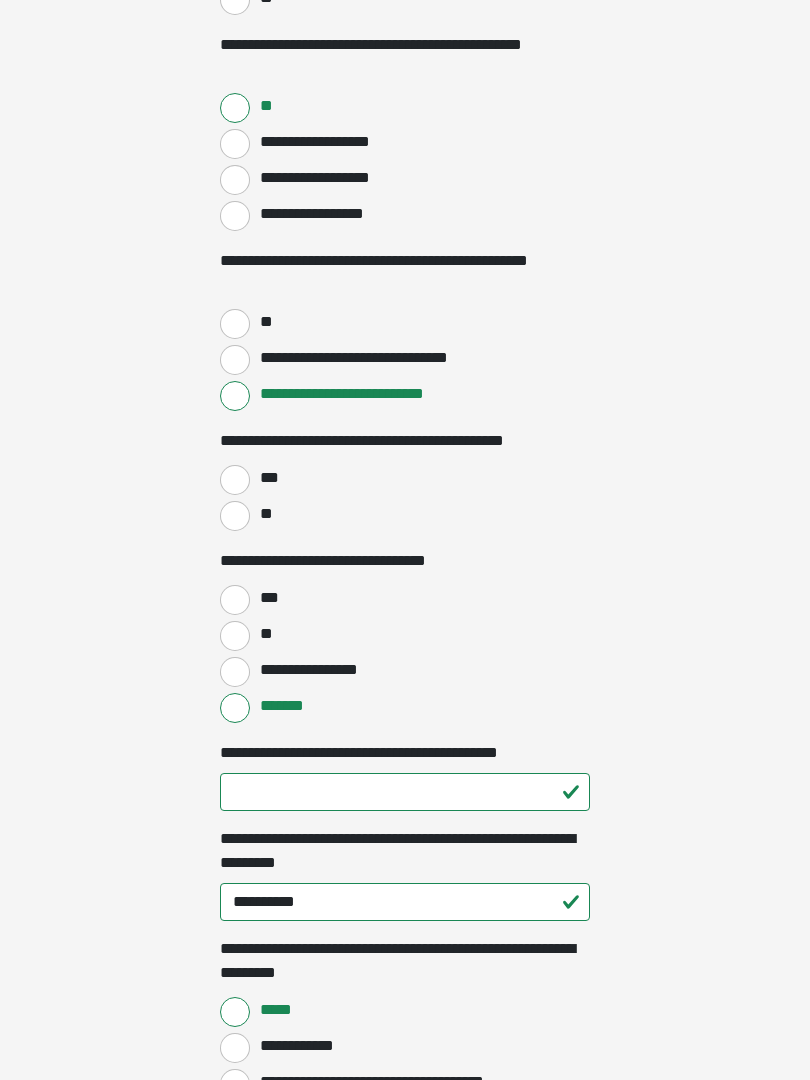 scroll, scrollTop: 849, scrollLeft: 0, axis: vertical 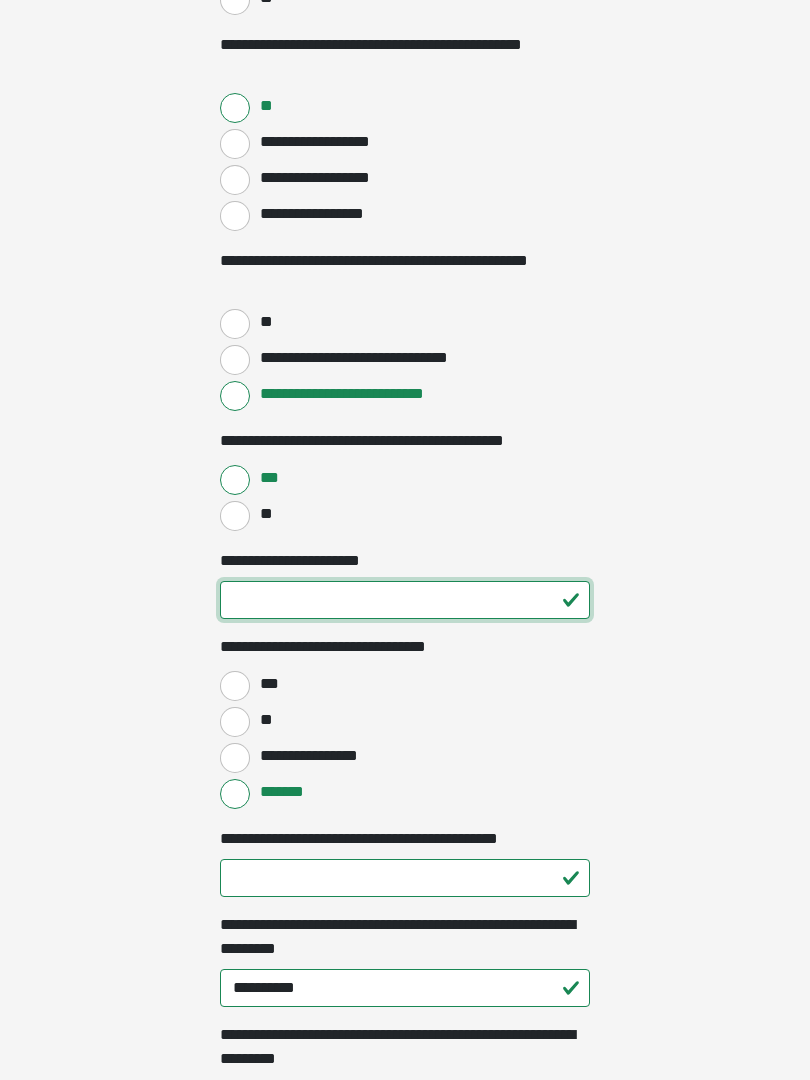 click on "**********" at bounding box center (405, 600) 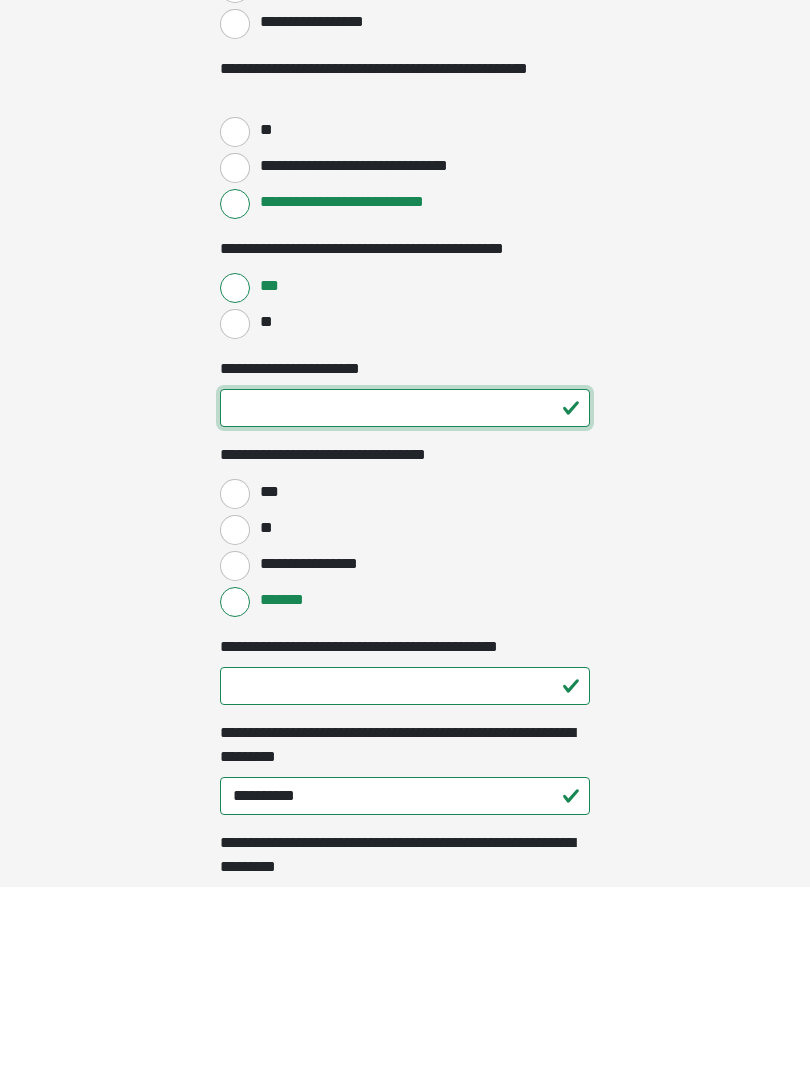 type on "**" 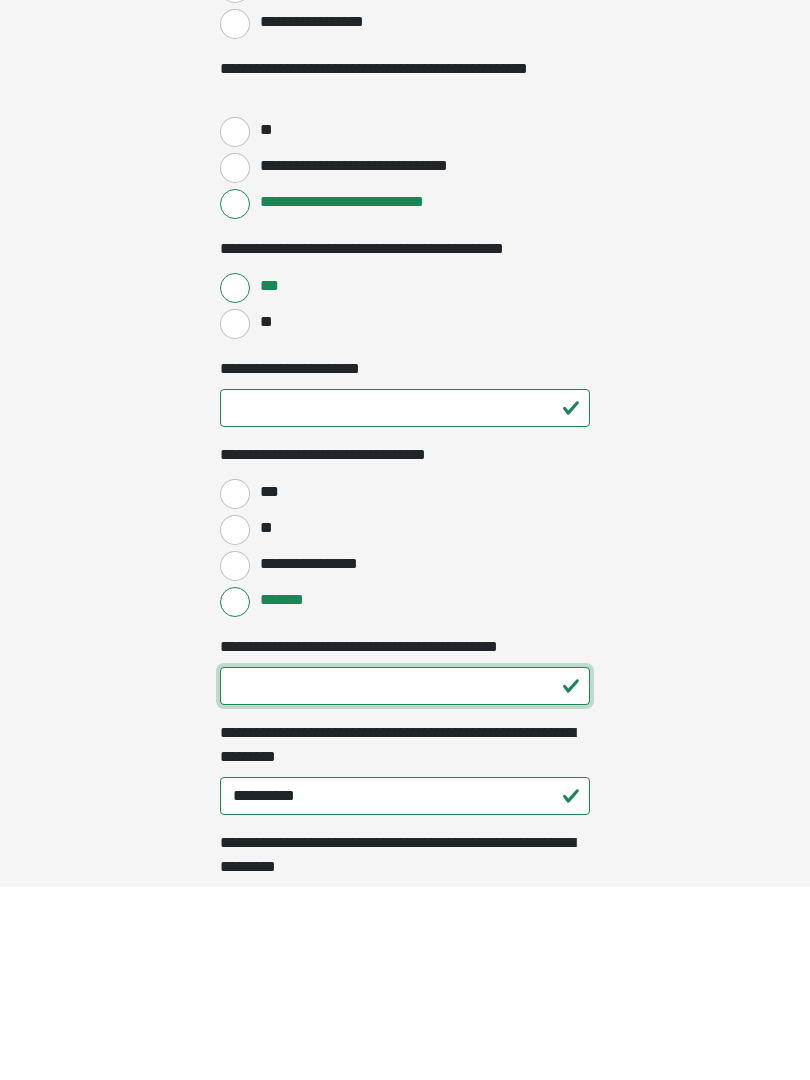 click on "**********" at bounding box center (405, 879) 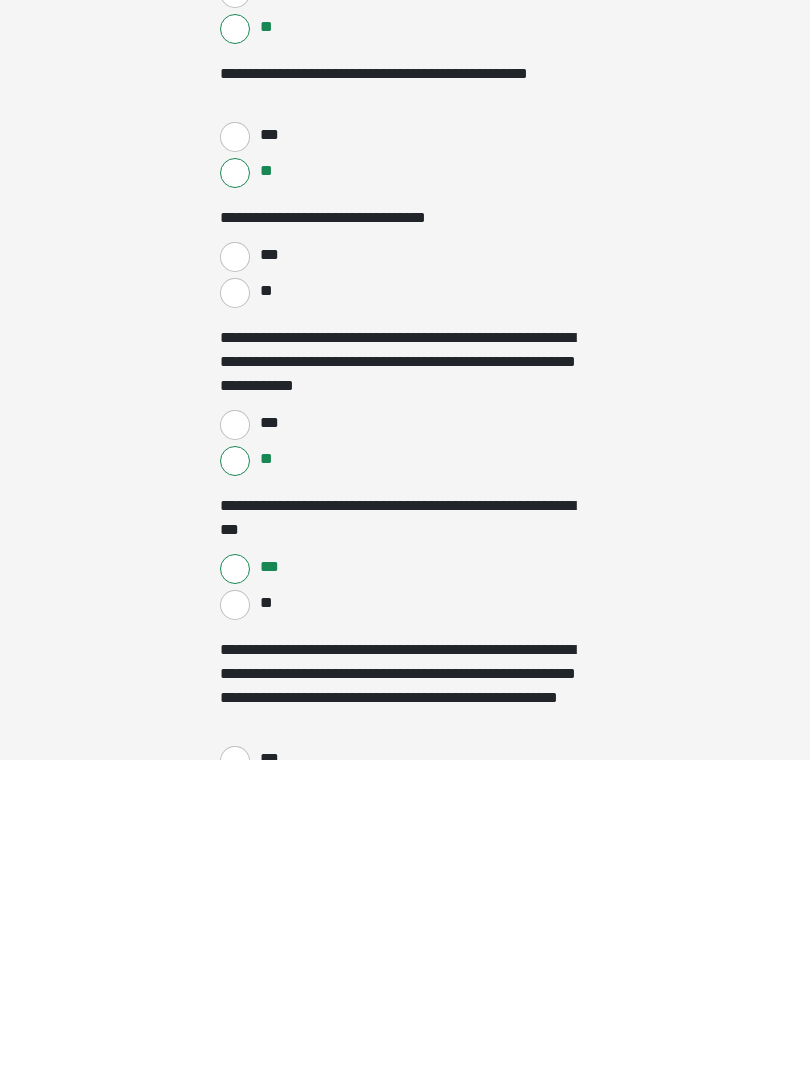 scroll, scrollTop: 1851, scrollLeft: 0, axis: vertical 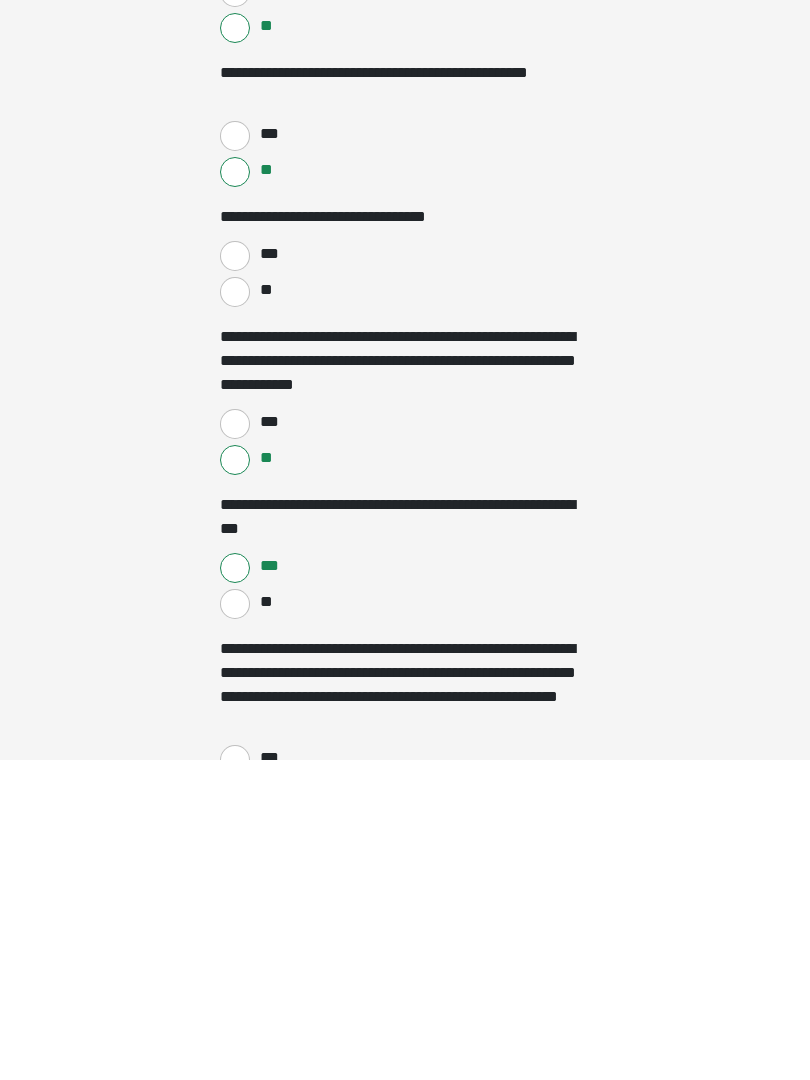 type on "**" 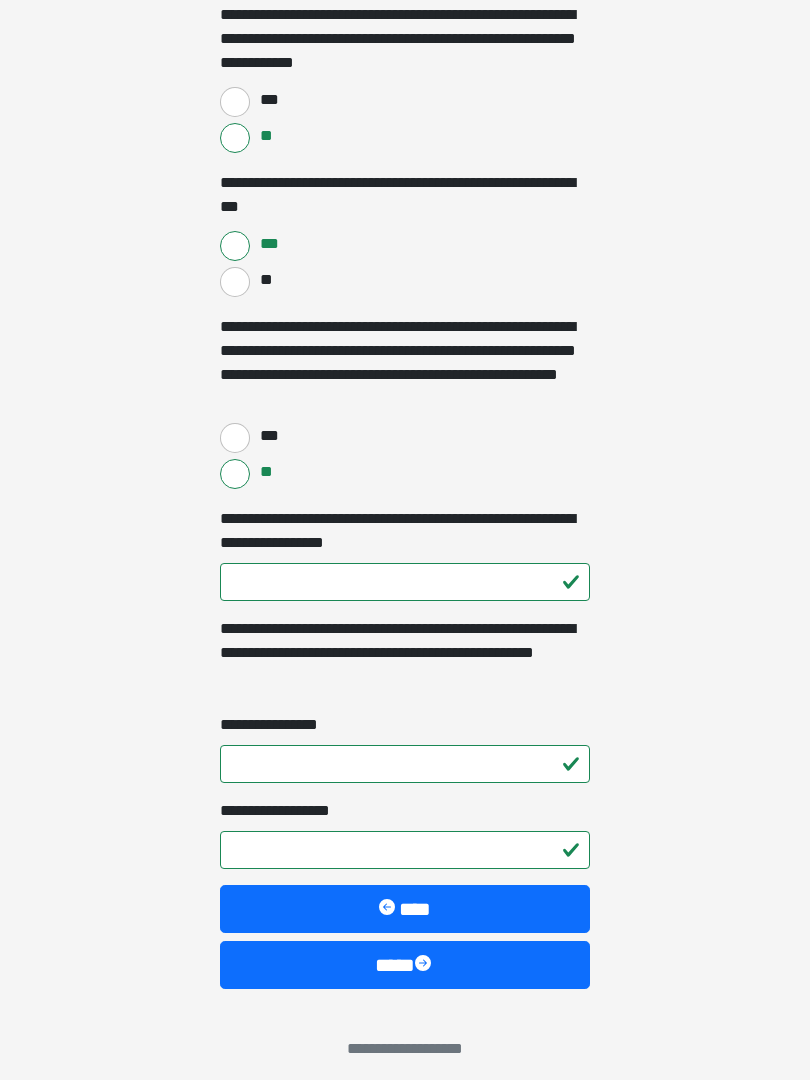 scroll, scrollTop: 2505, scrollLeft: 0, axis: vertical 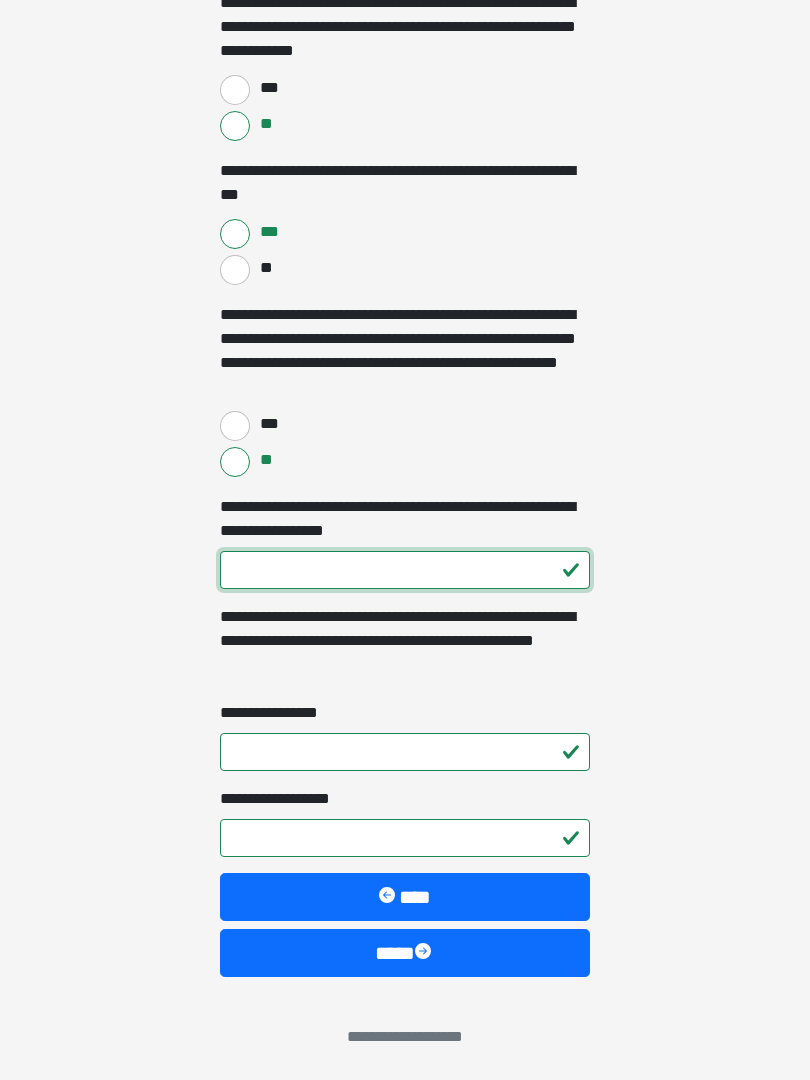 click on "**********" at bounding box center (405, 570) 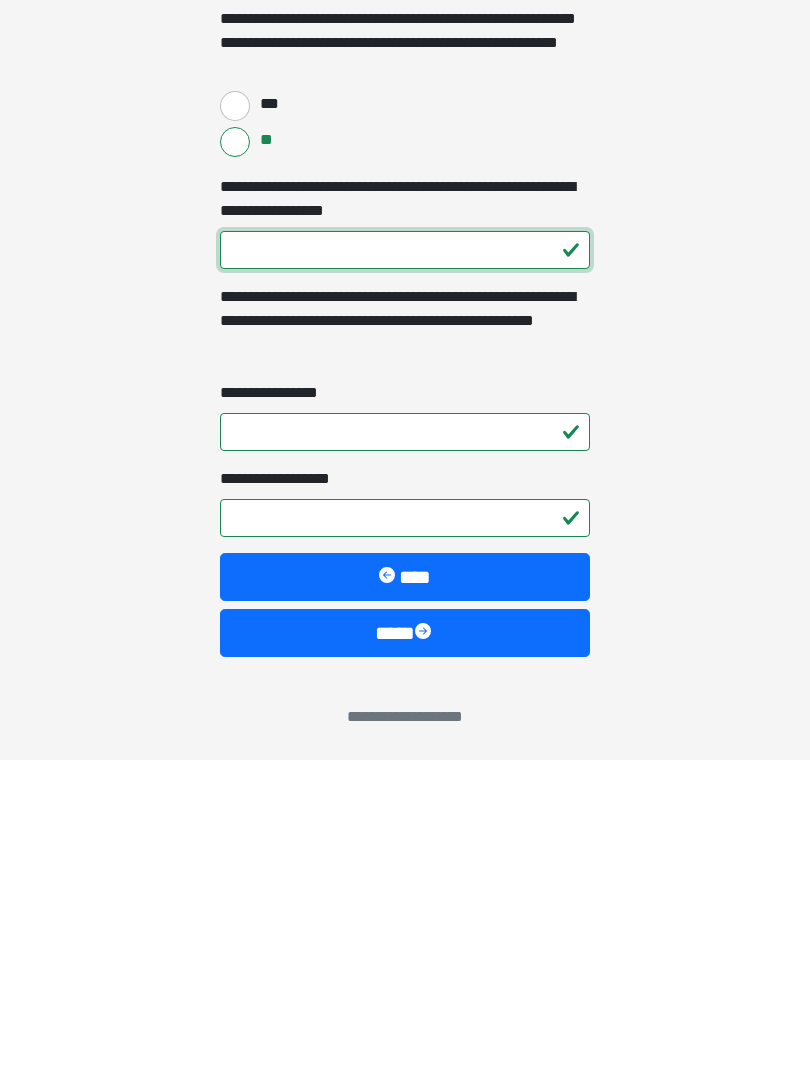 type on "***" 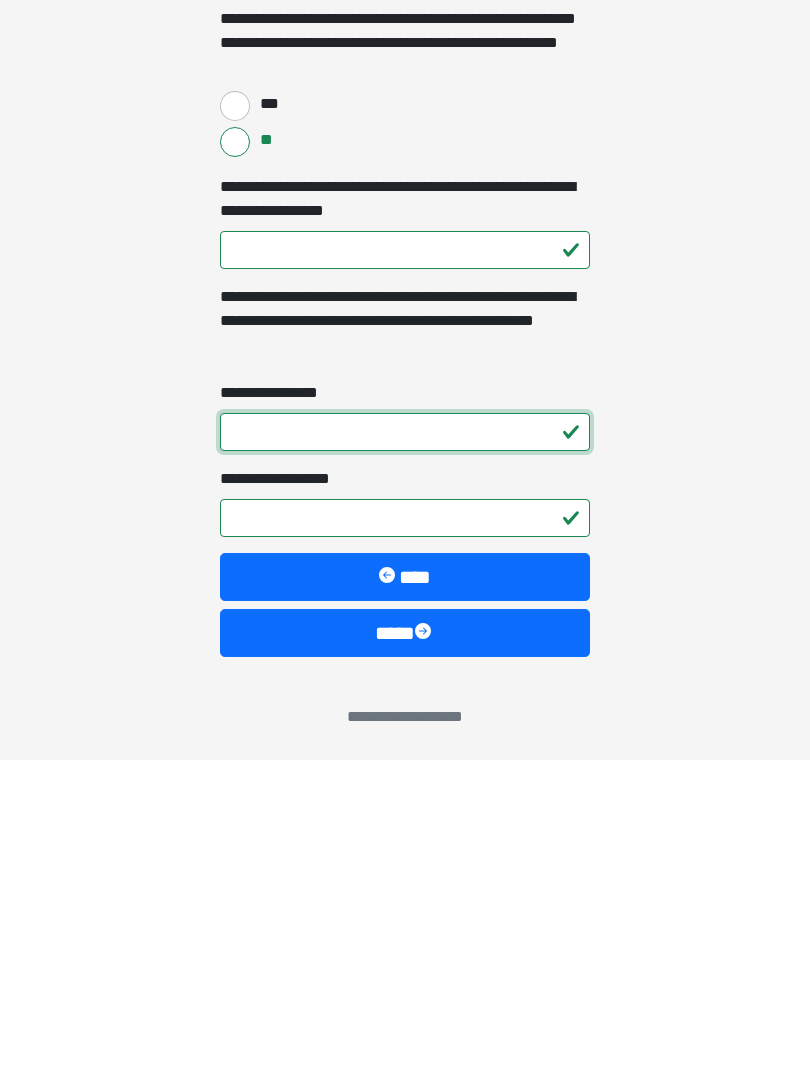 click on "**********" at bounding box center [405, 752] 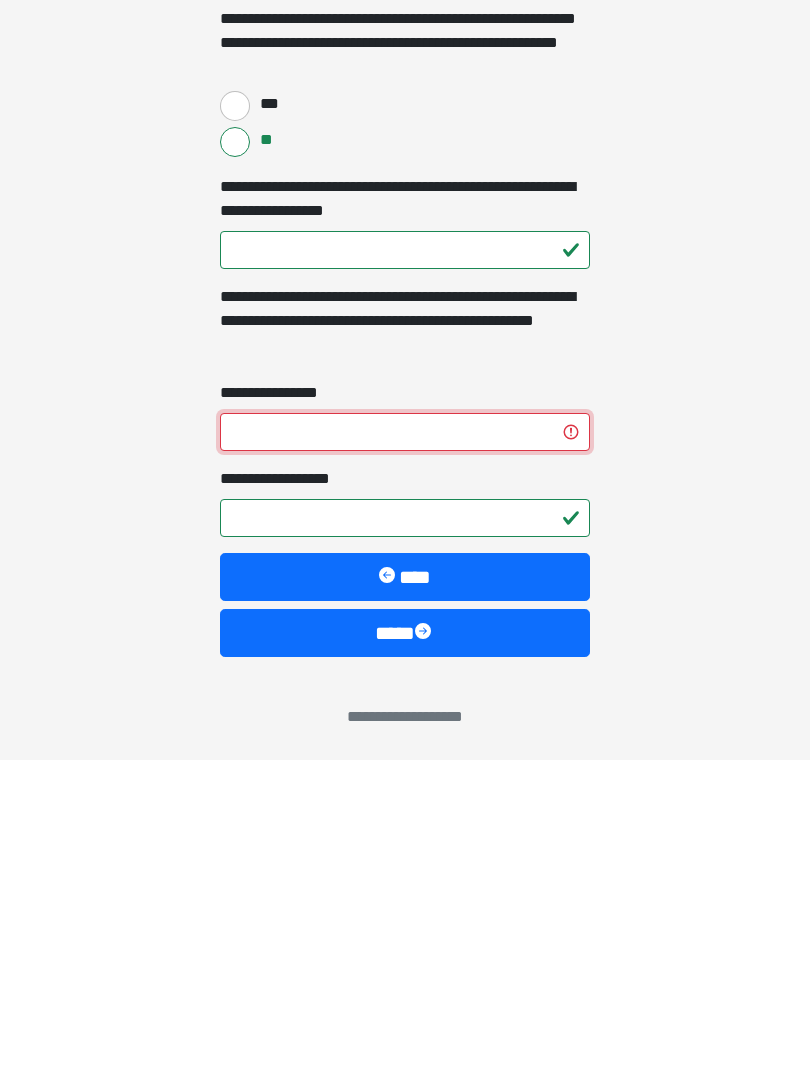 click on "**" at bounding box center (405, 752) 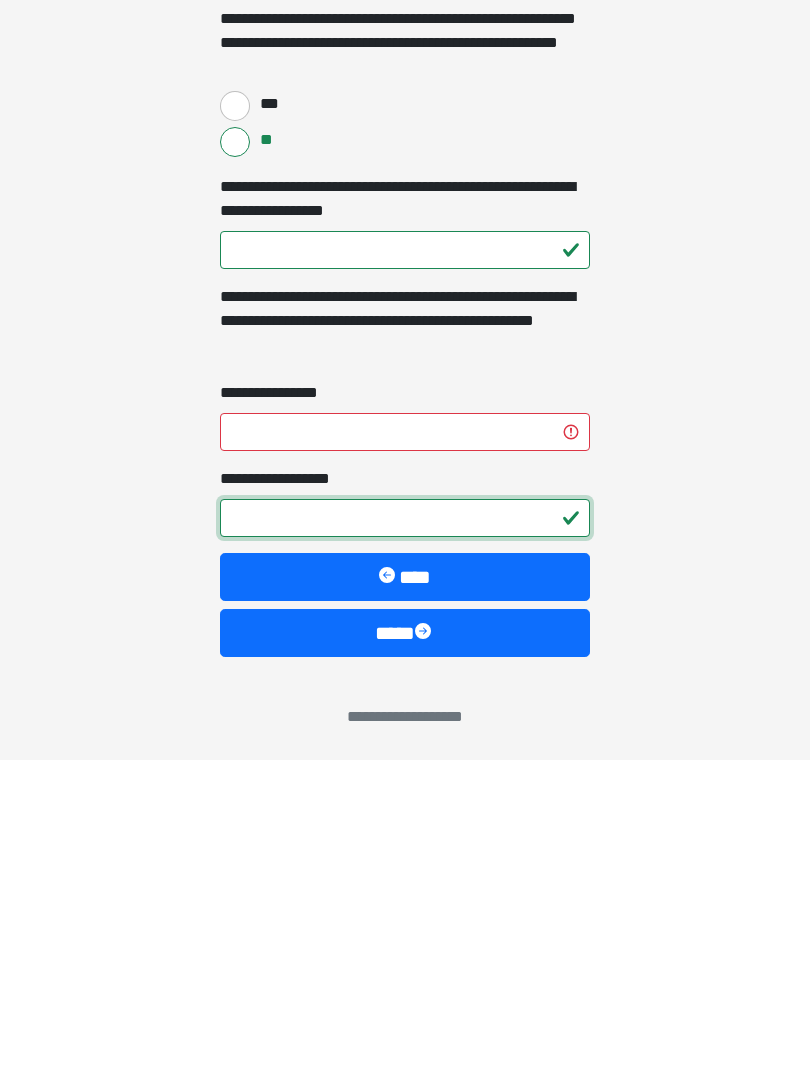 click on "**********" at bounding box center (405, 838) 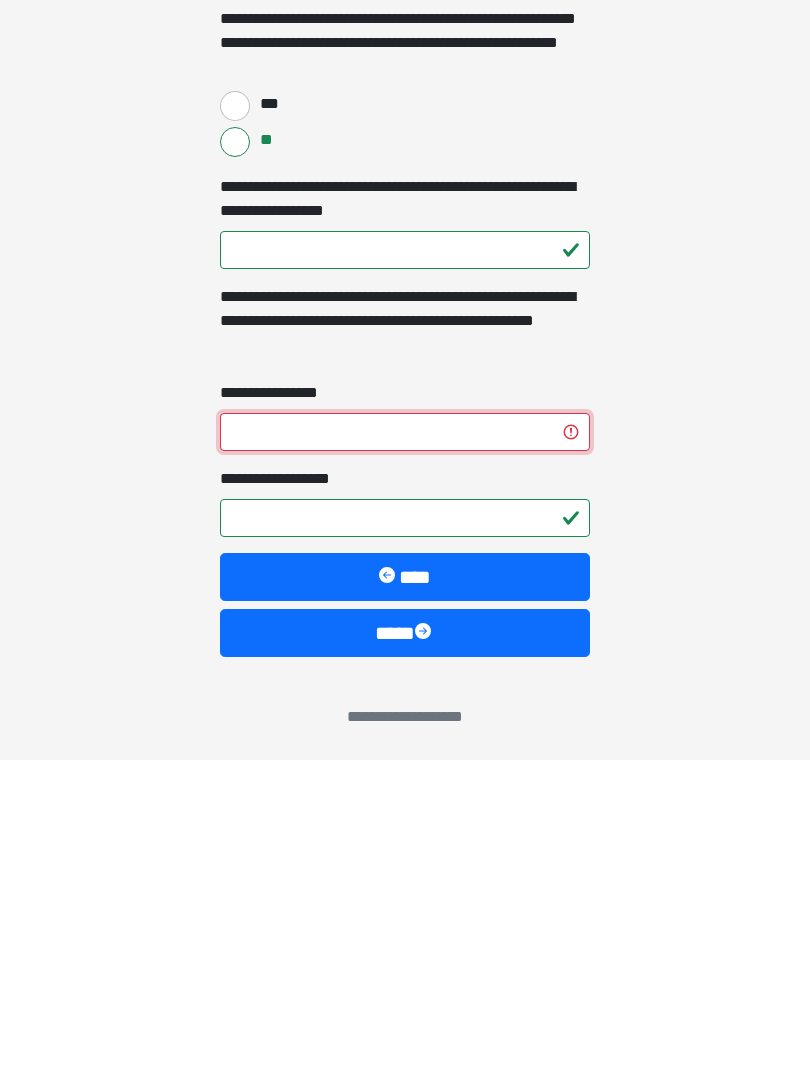 click on "**********" at bounding box center (405, 752) 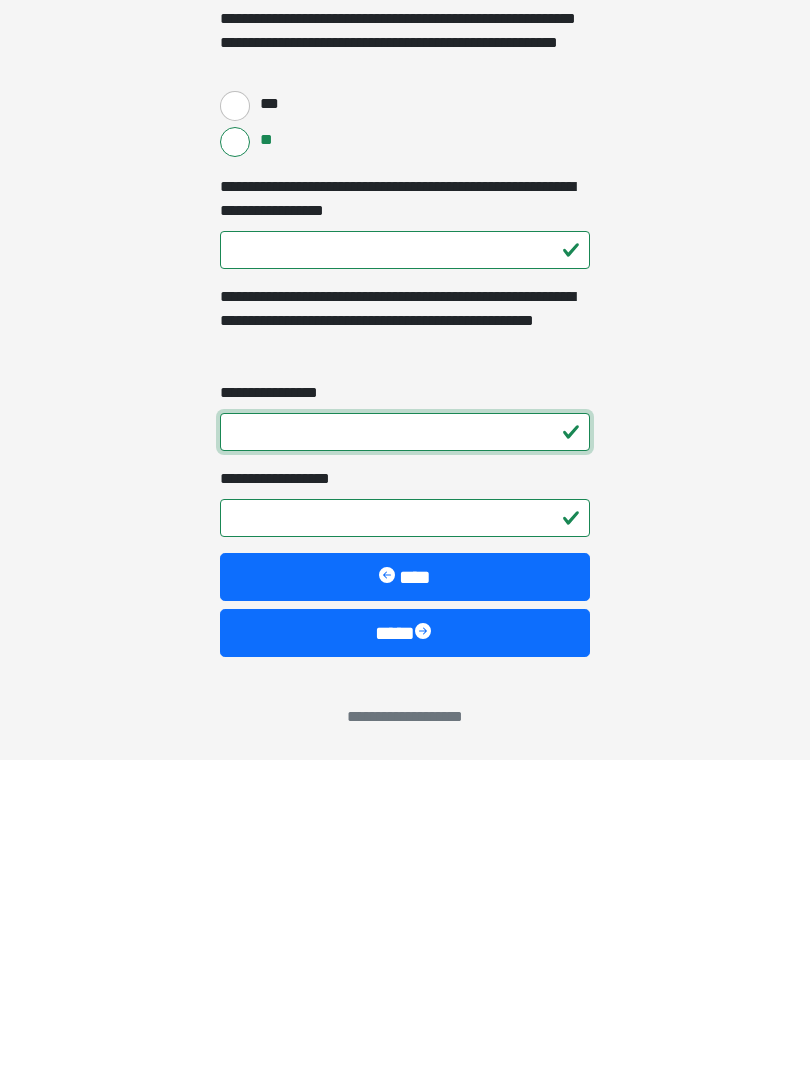 type on "*" 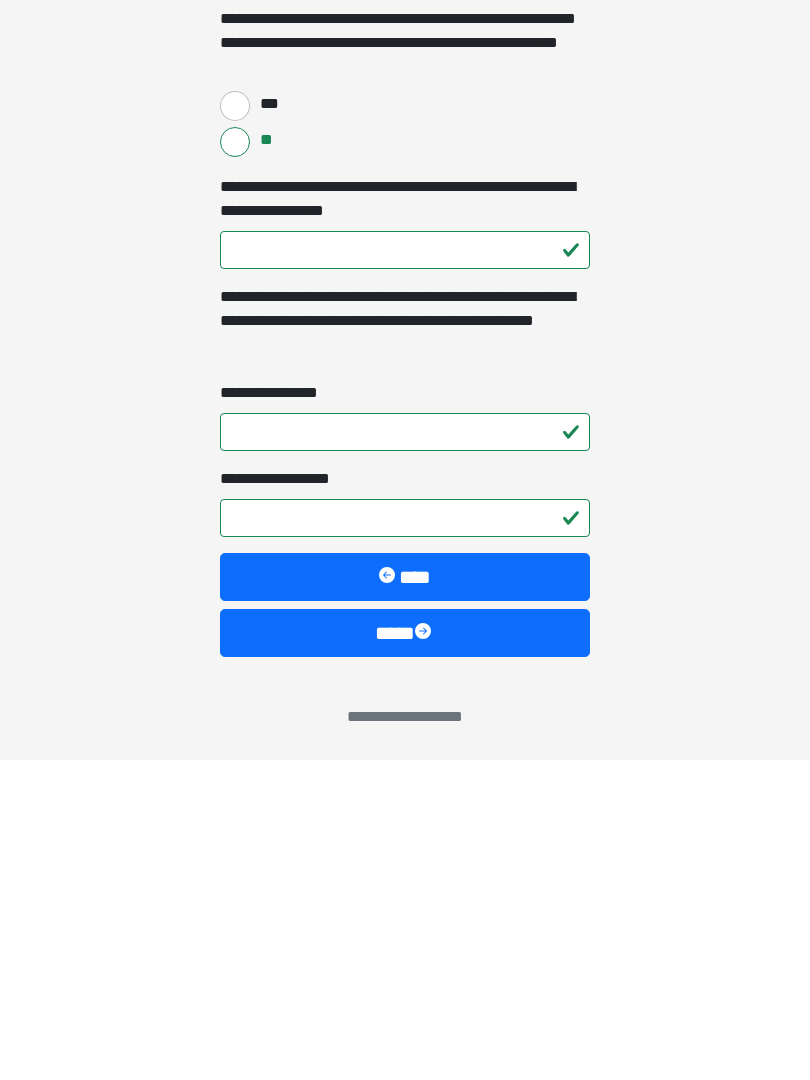 click on "**********" at bounding box center (405, 838) 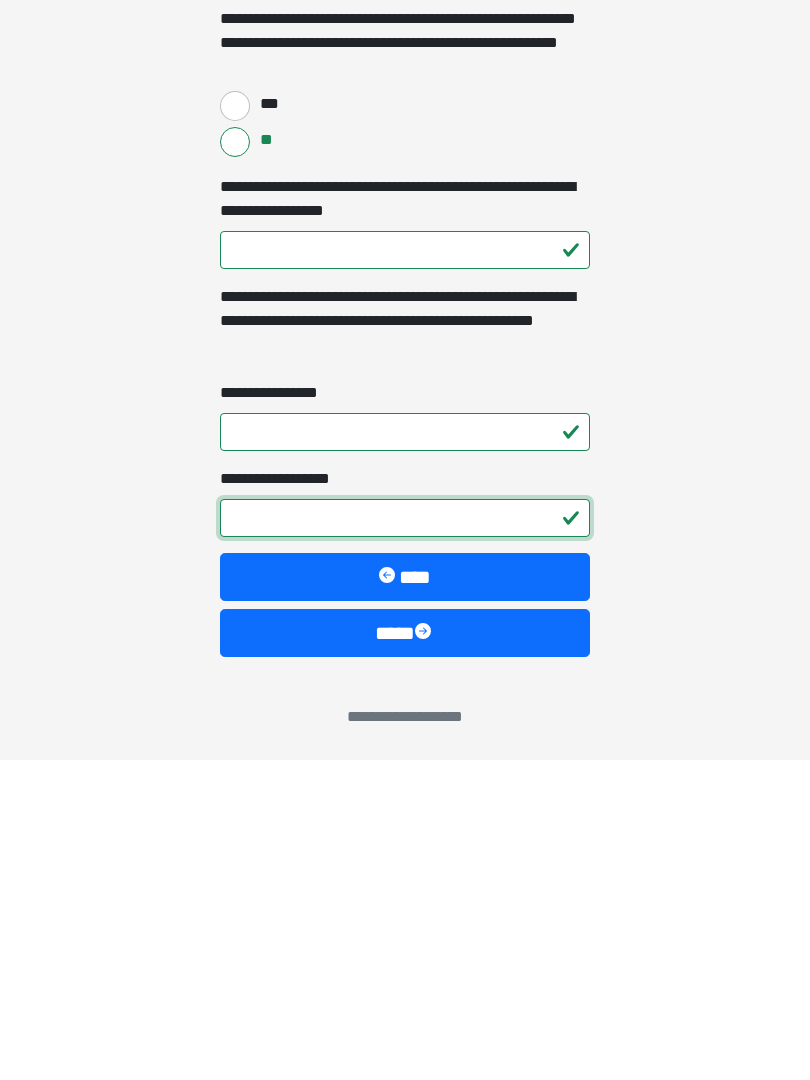 type on "*" 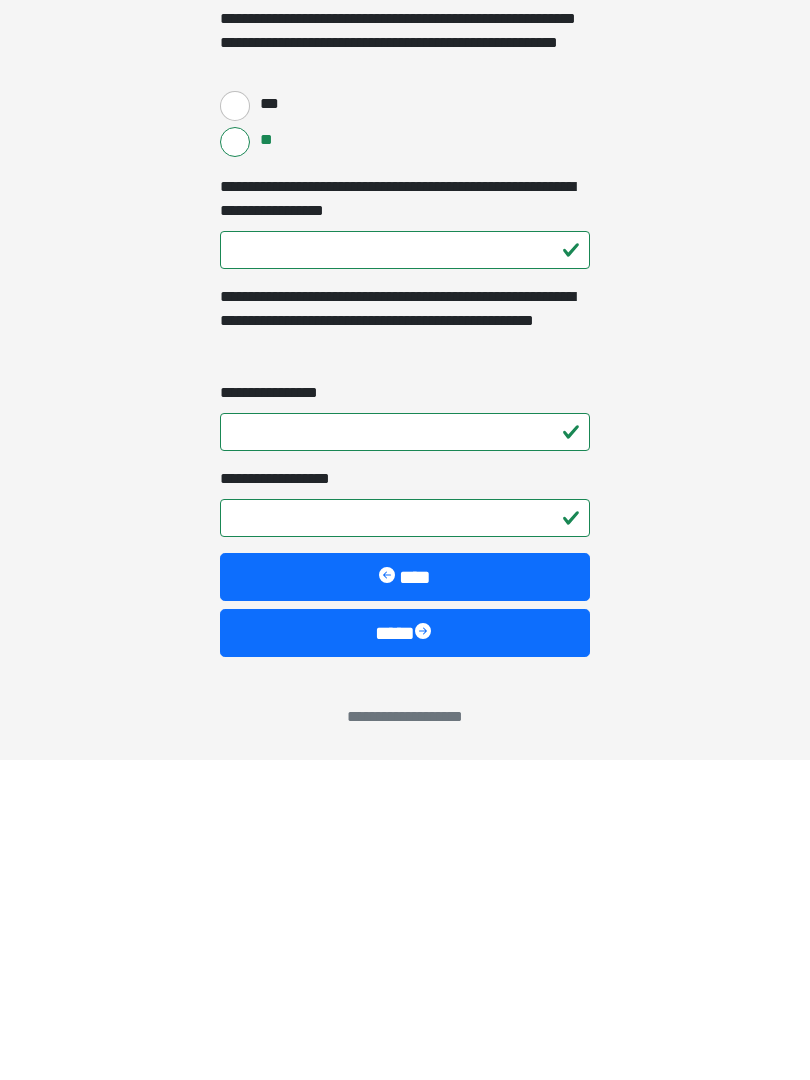 click on "****" at bounding box center (405, 953) 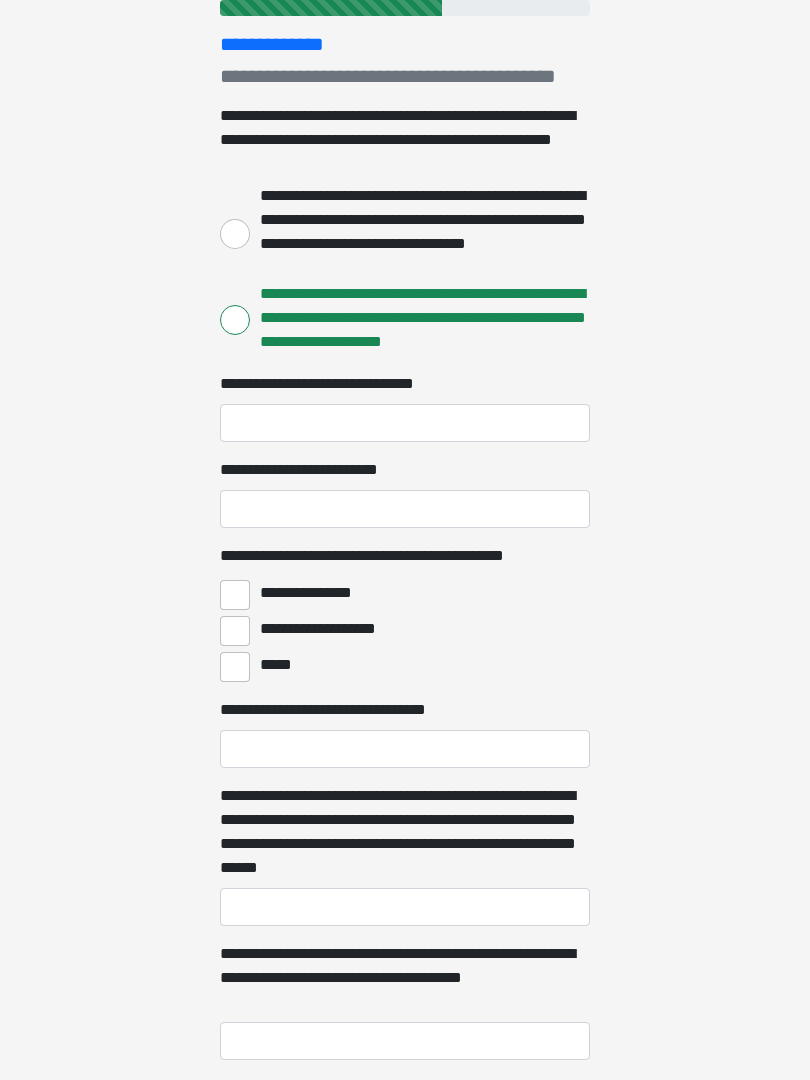 scroll, scrollTop: 250, scrollLeft: 0, axis: vertical 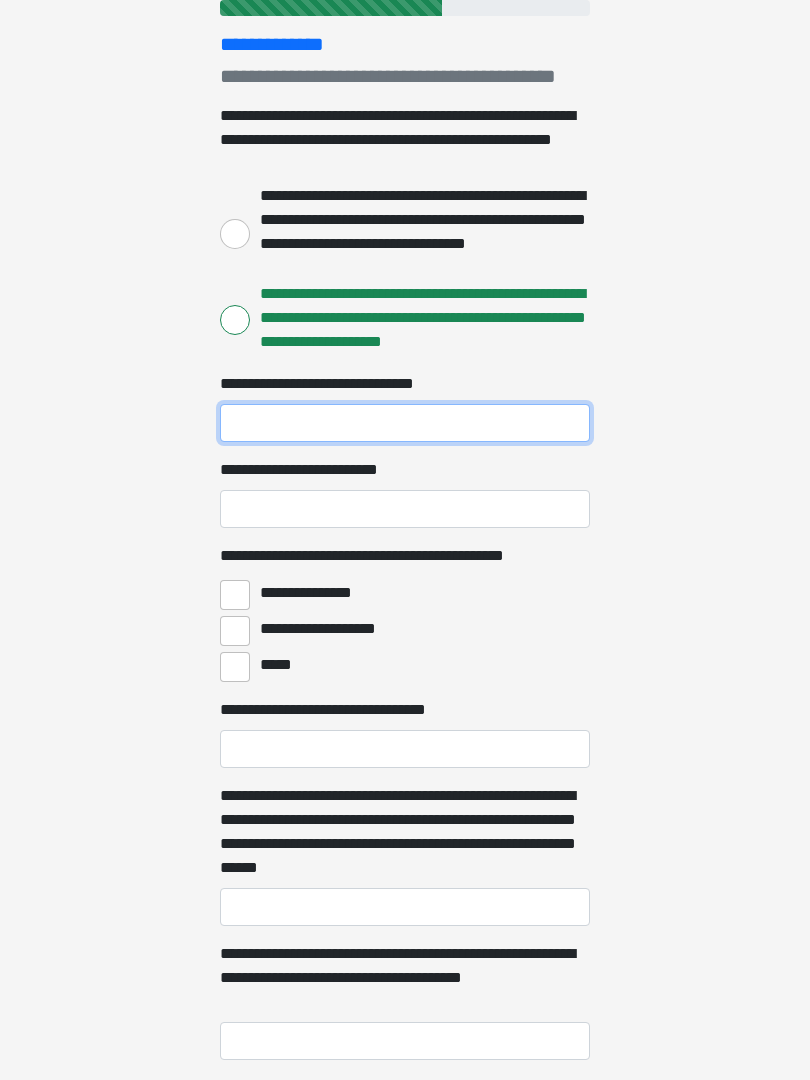 click on "**********" at bounding box center (405, 423) 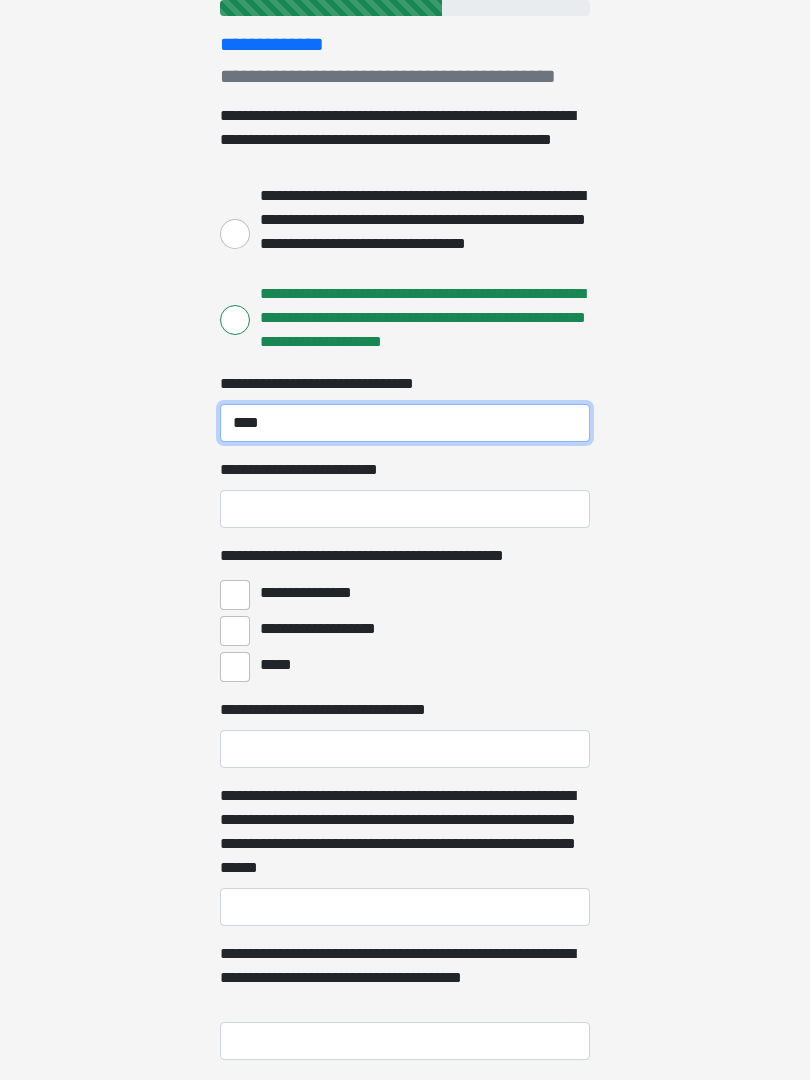 type on "****" 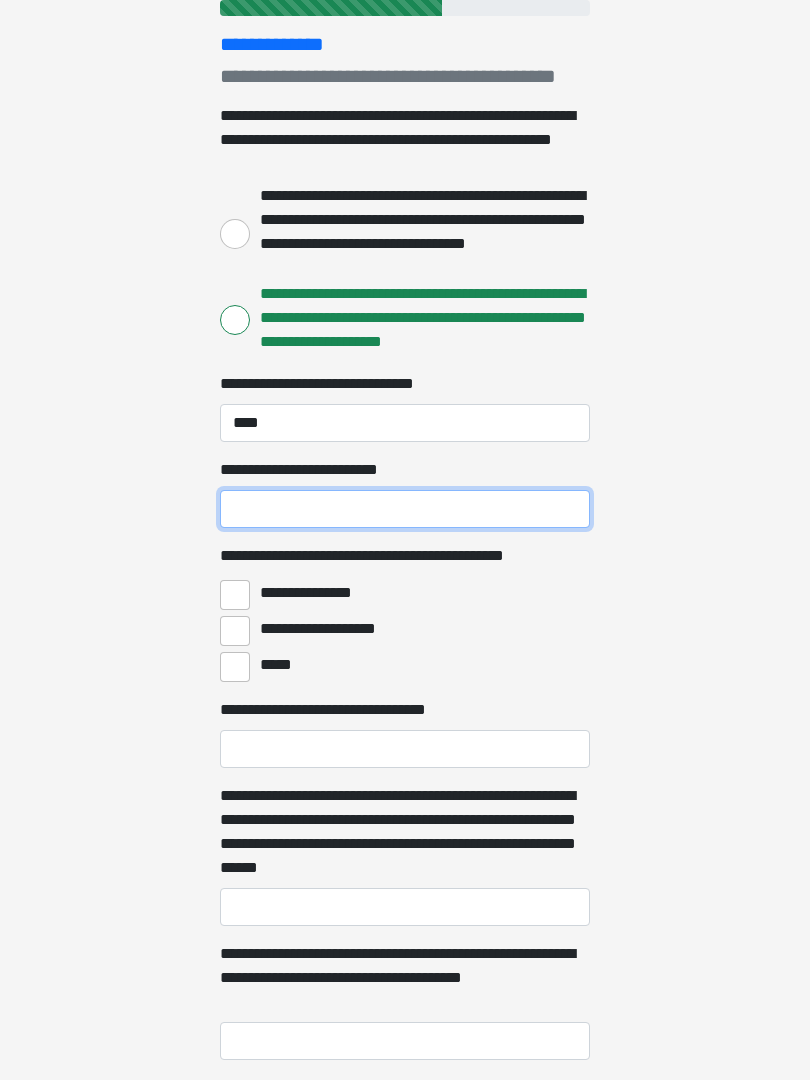 click on "**********" at bounding box center [405, 509] 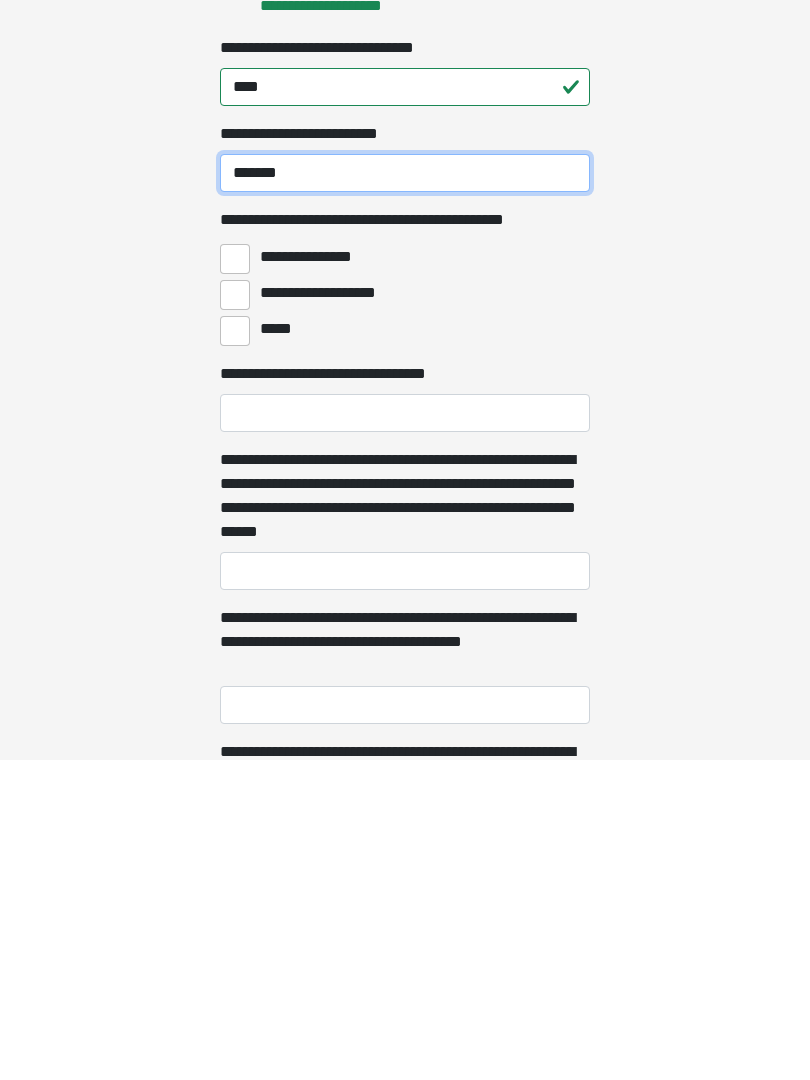 scroll, scrollTop: 270, scrollLeft: 0, axis: vertical 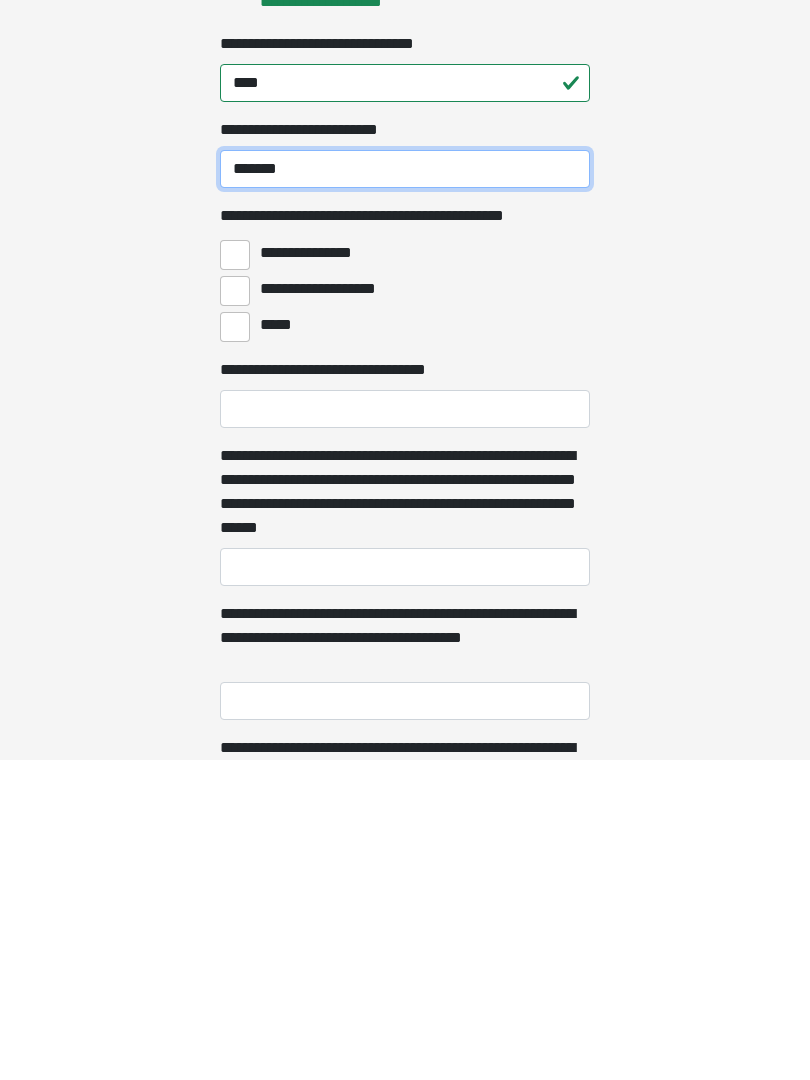 type on "*******" 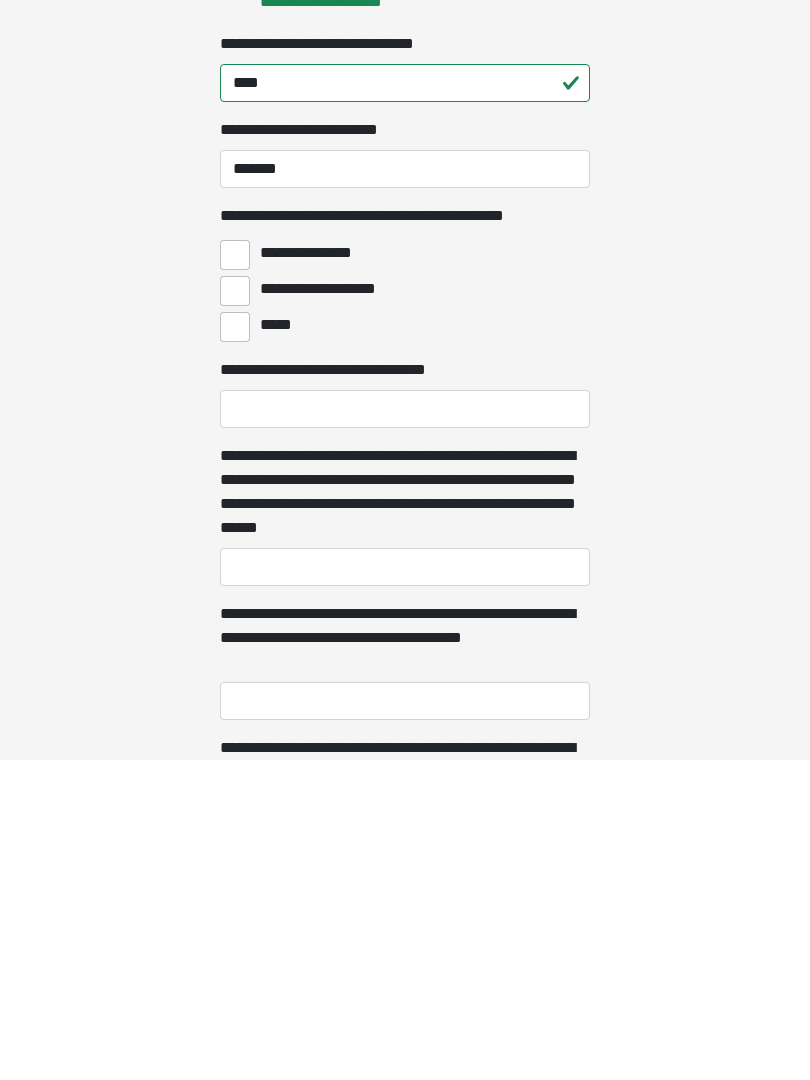 click on "**********" at bounding box center (235, 575) 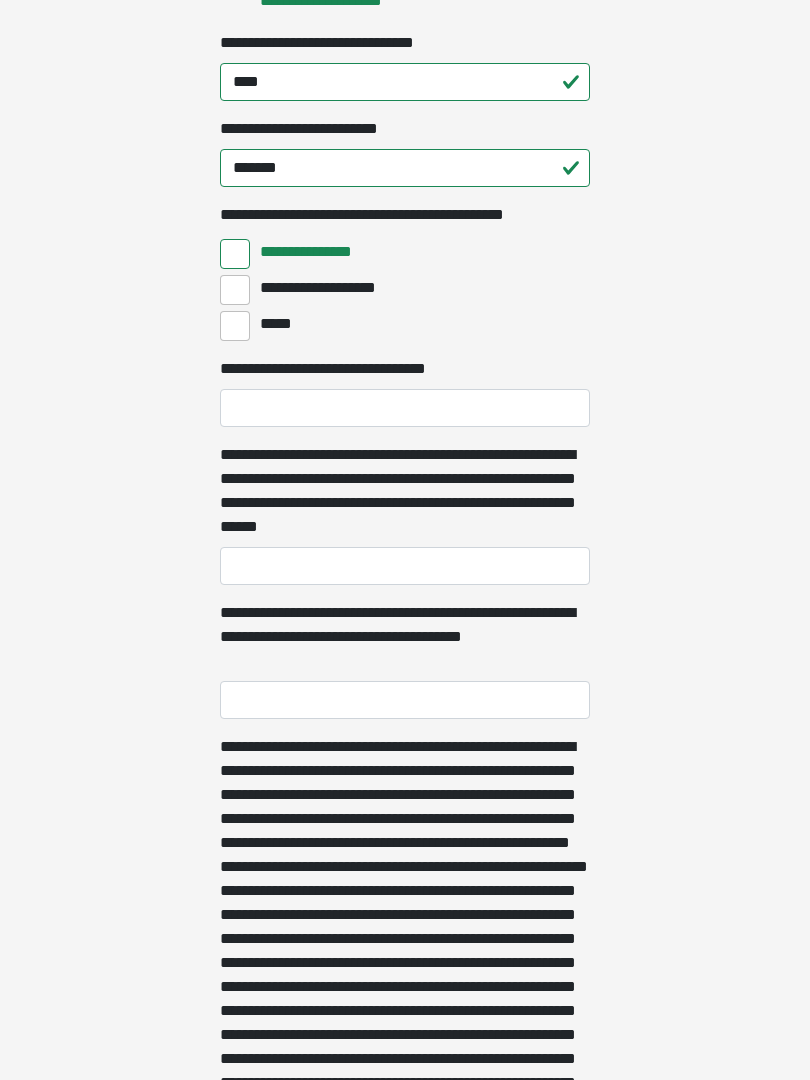 click on "**********" at bounding box center (235, 290) 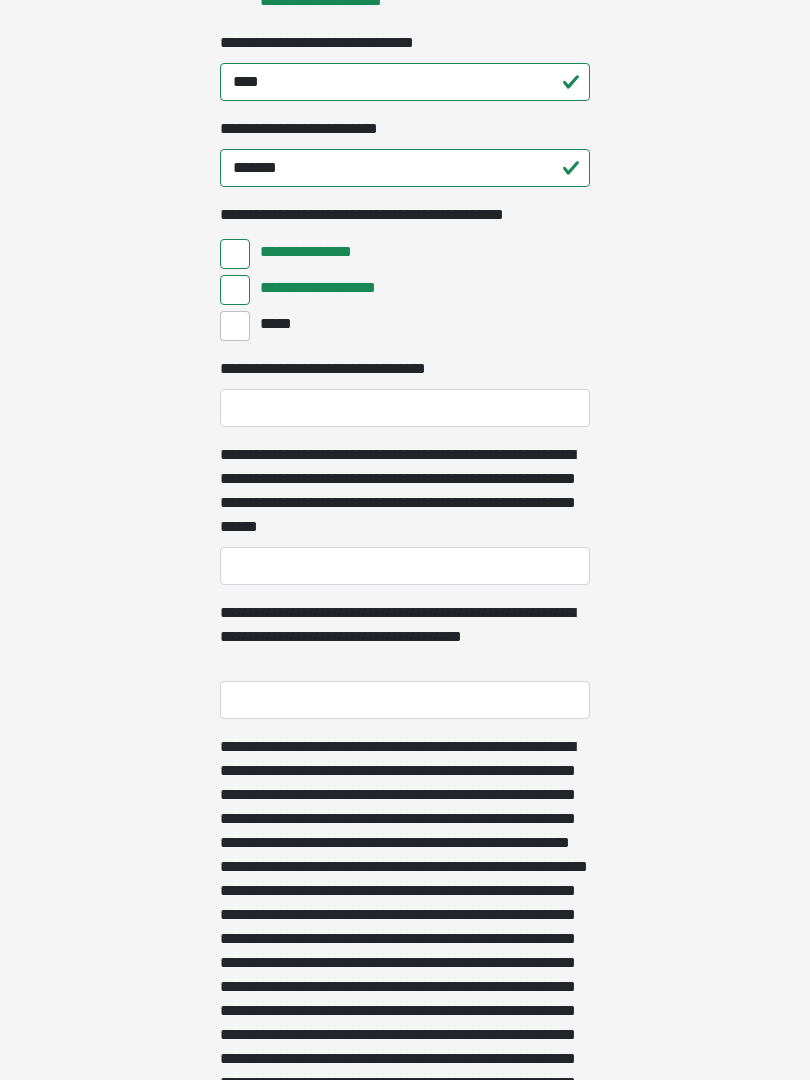 click on "*****" at bounding box center [235, 326] 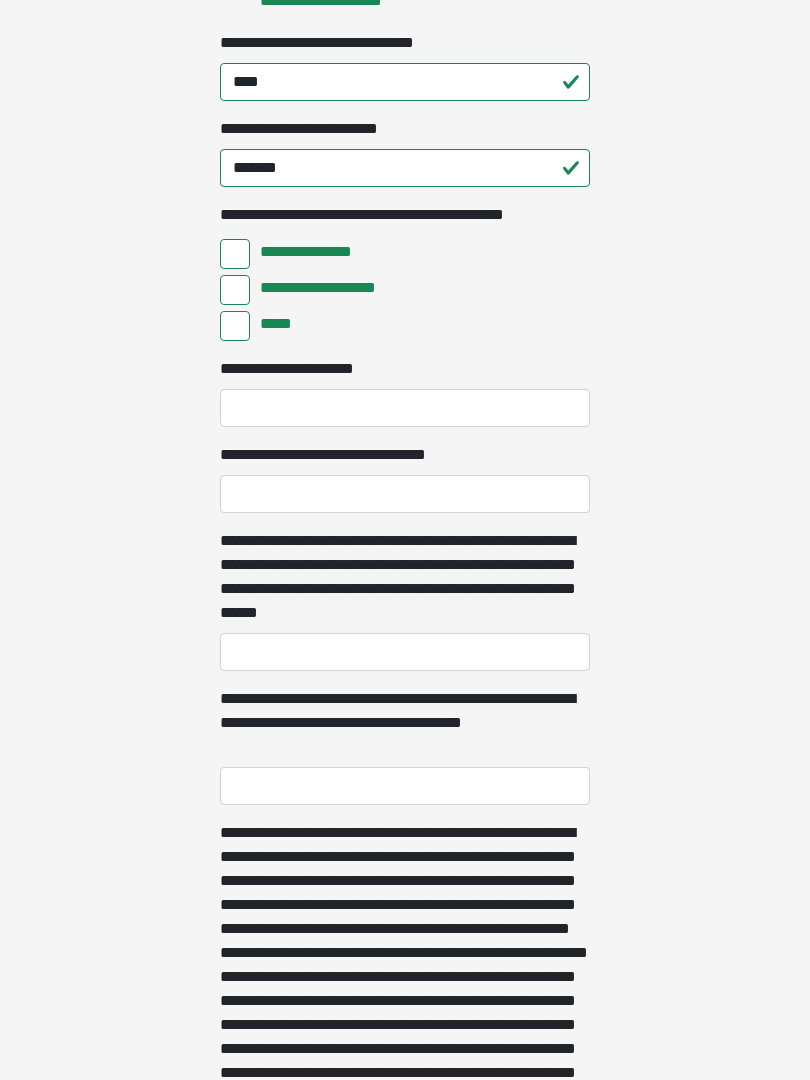 click on "*****" at bounding box center (235, 326) 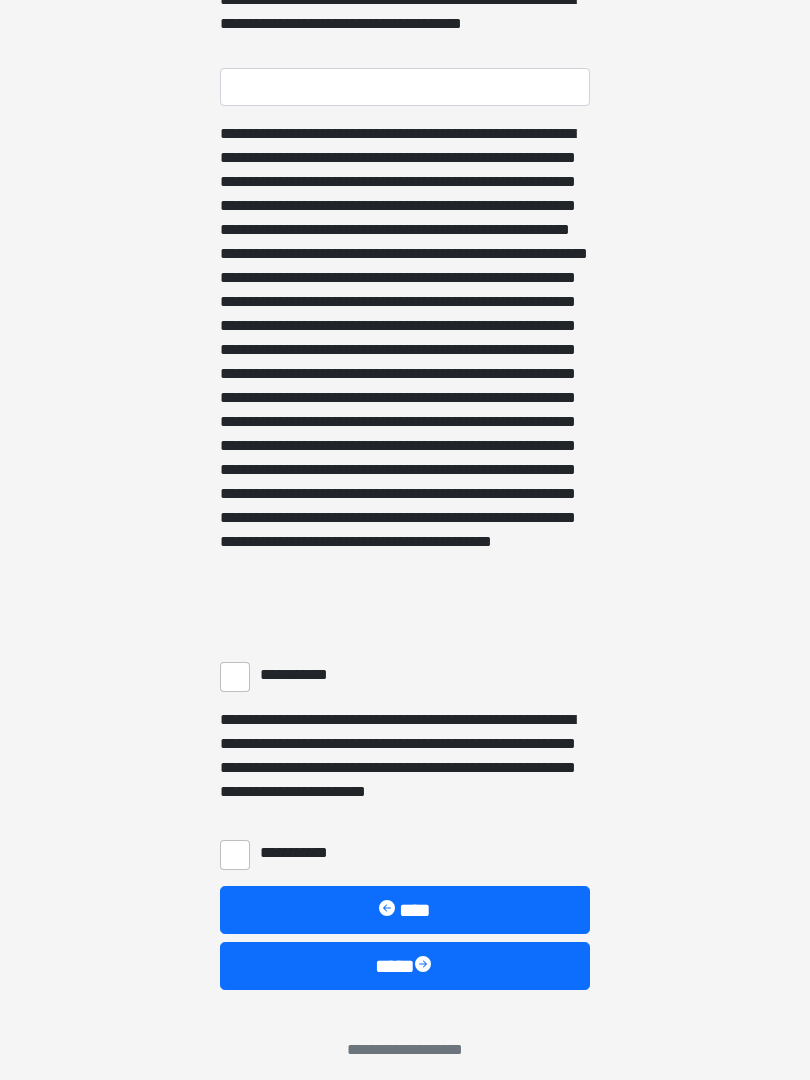 scroll, scrollTop: 1217, scrollLeft: 0, axis: vertical 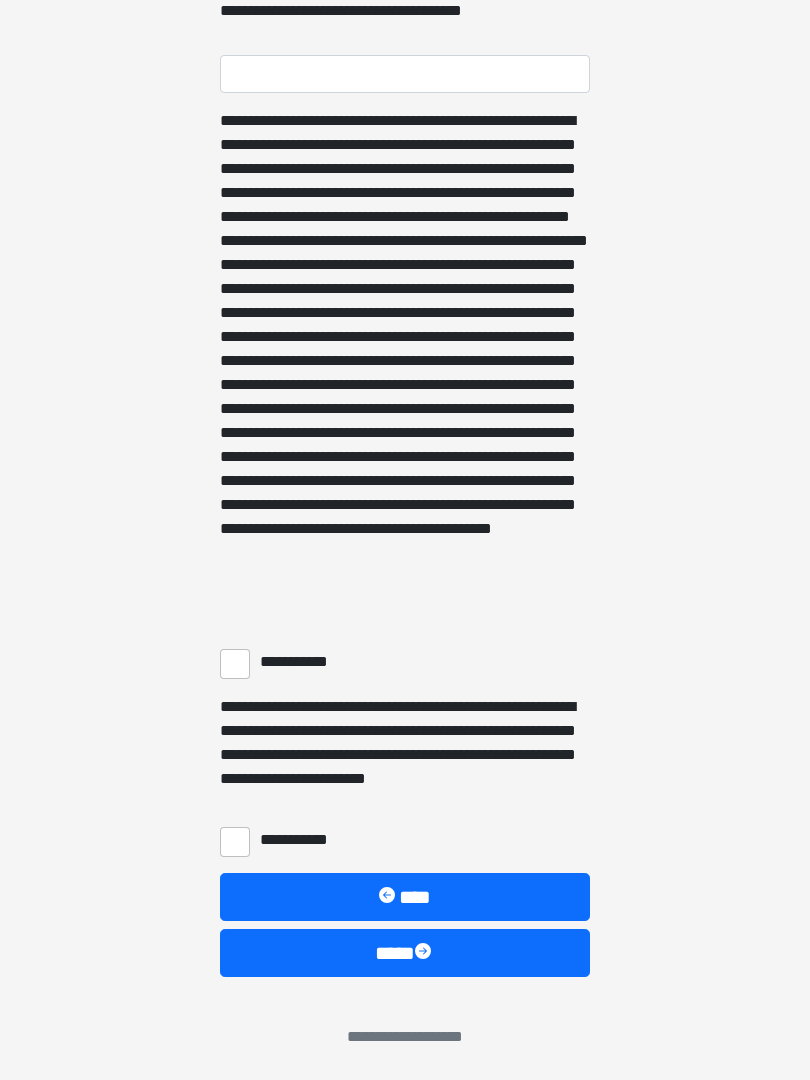 click on "**********" at bounding box center (235, 664) 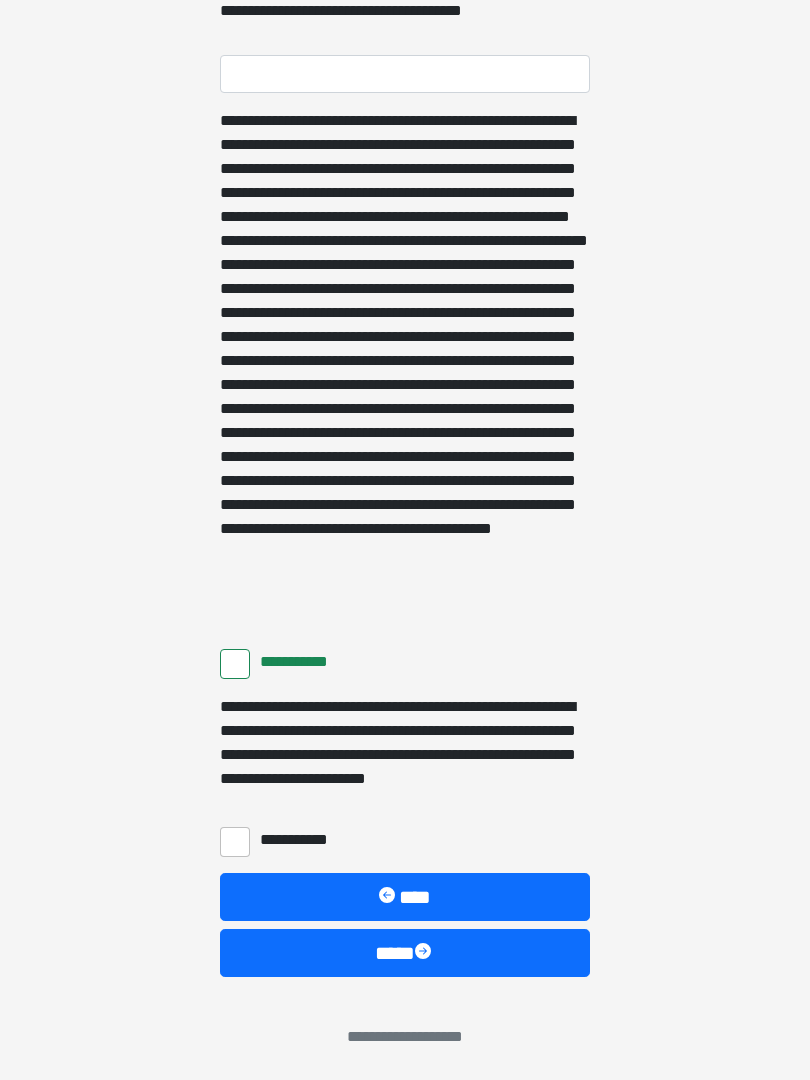 click on "**********" at bounding box center [235, 842] 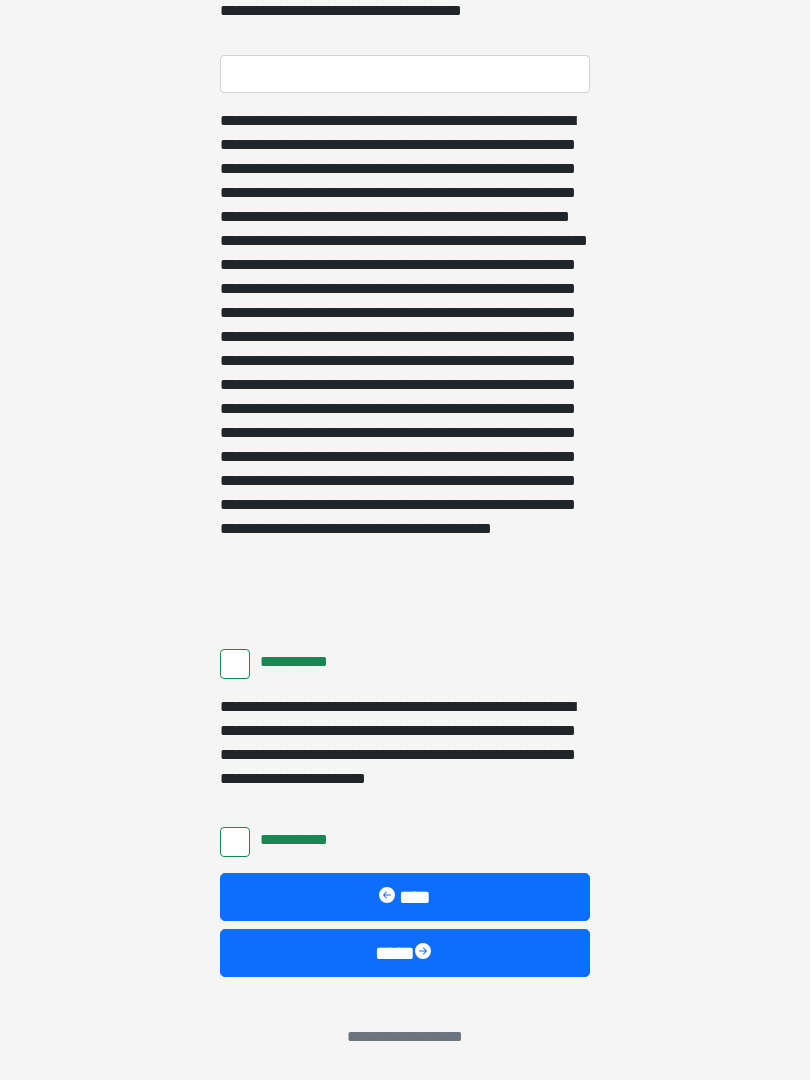 click on "****" at bounding box center [405, 953] 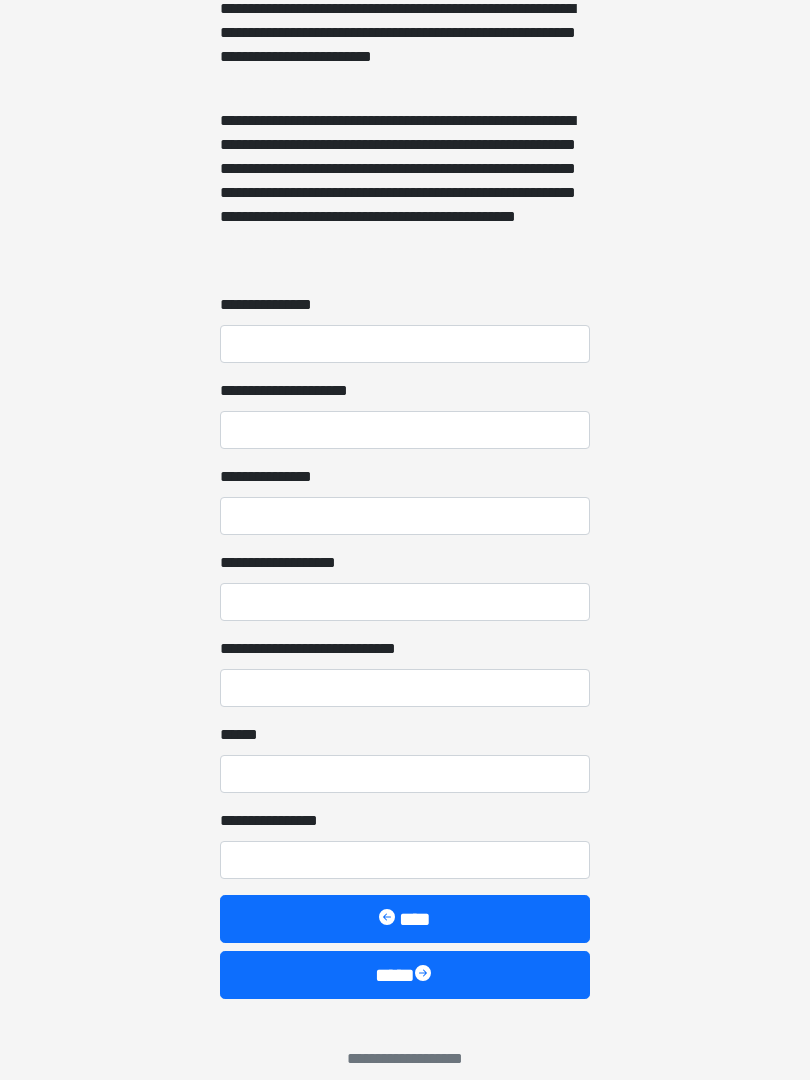 scroll, scrollTop: 1445, scrollLeft: 0, axis: vertical 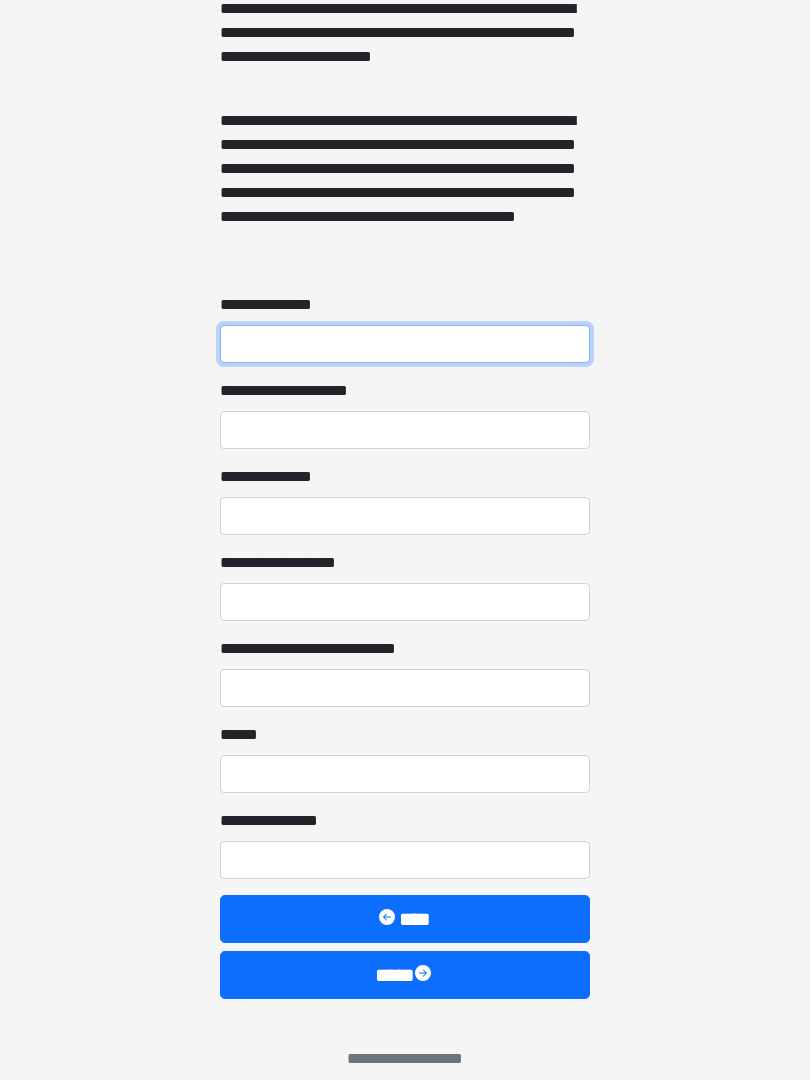 click on "**********" at bounding box center [405, 344] 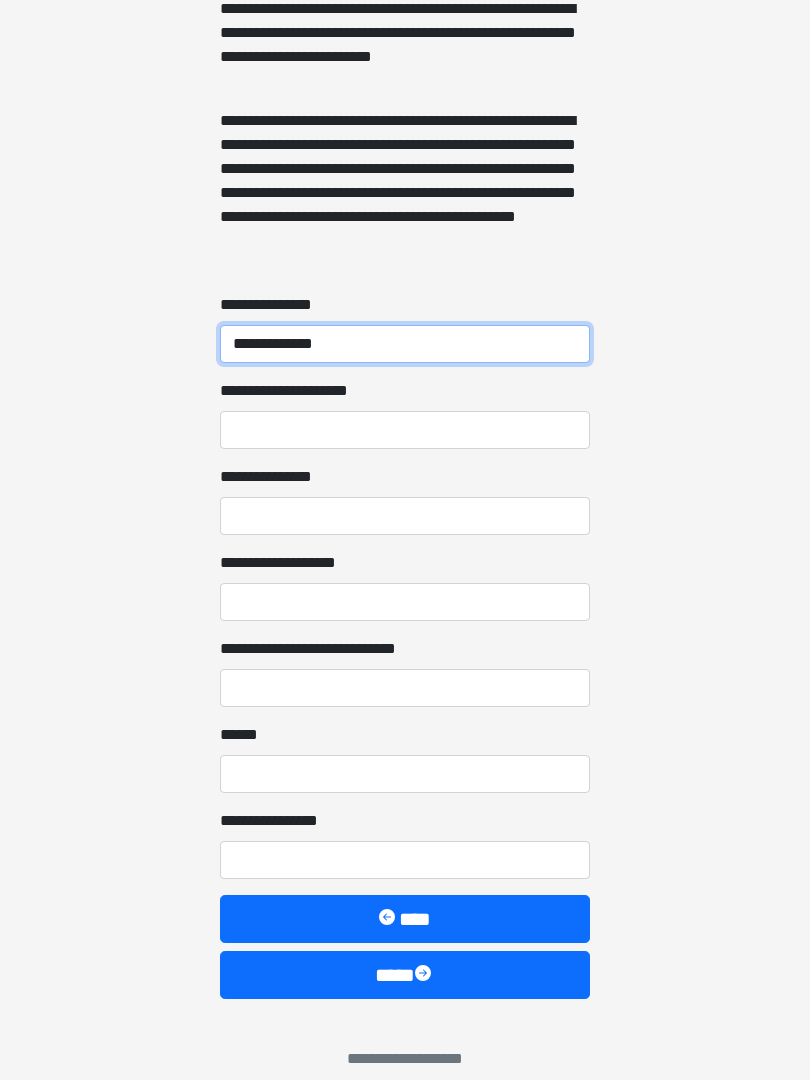 type on "**********" 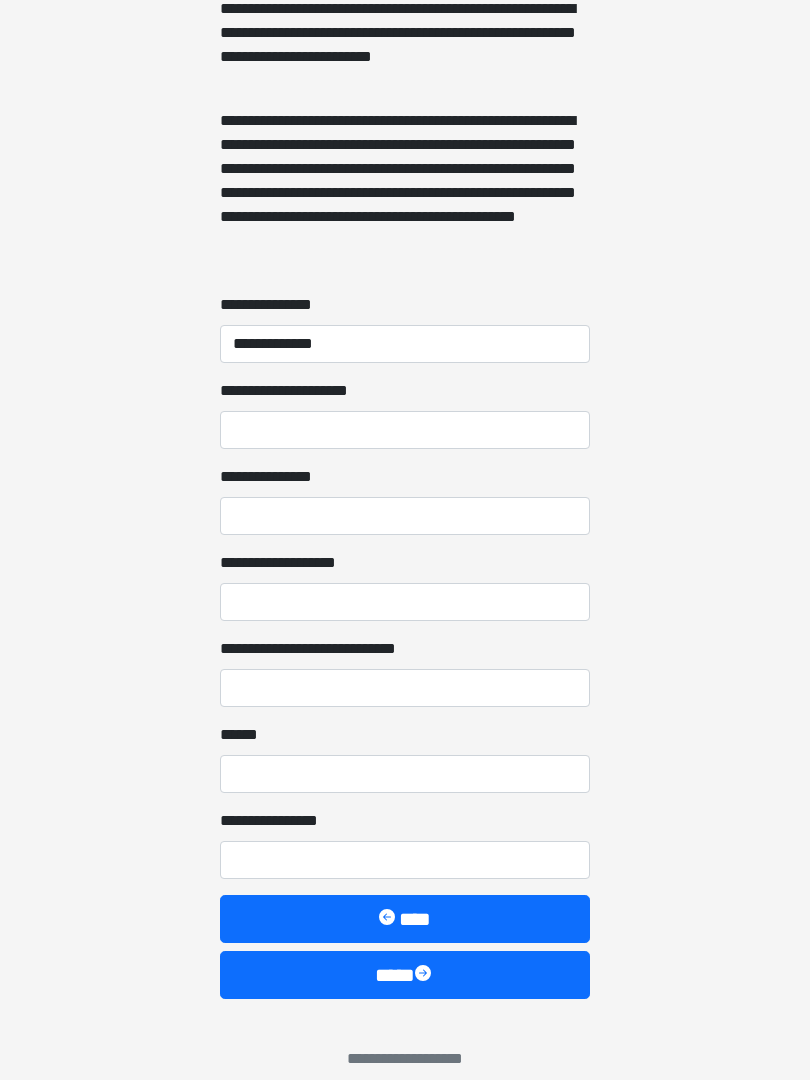 click on "**********" at bounding box center [405, 516] 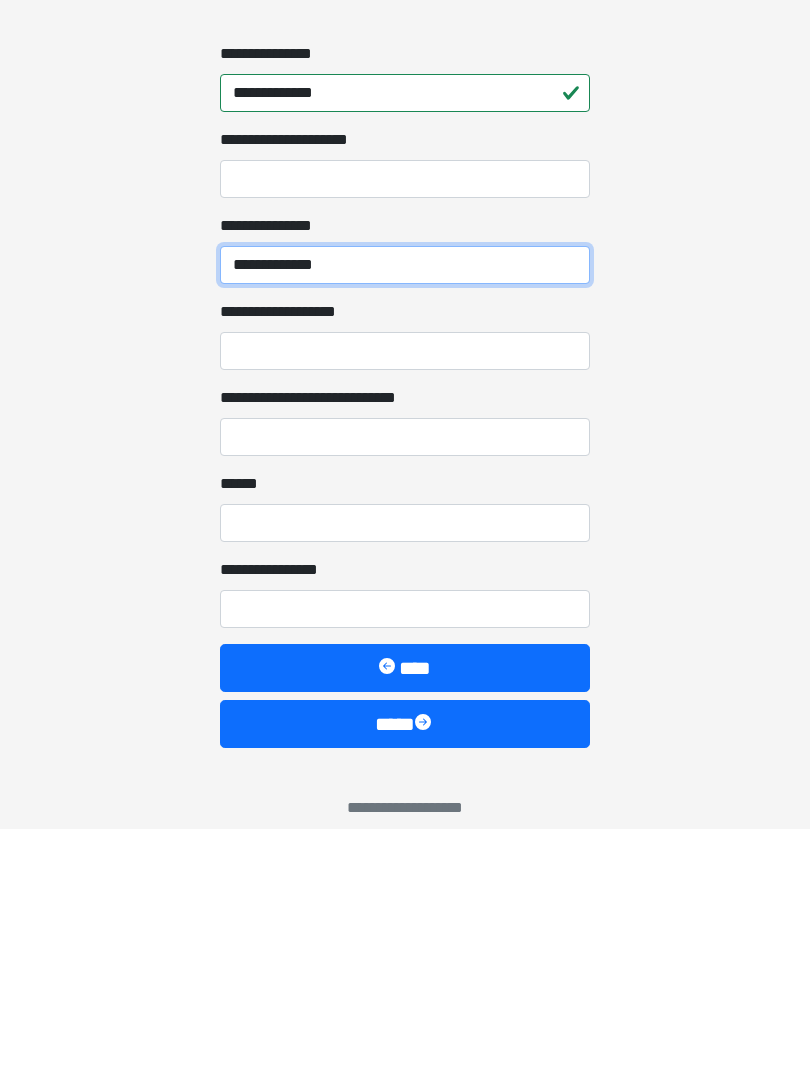 type on "**********" 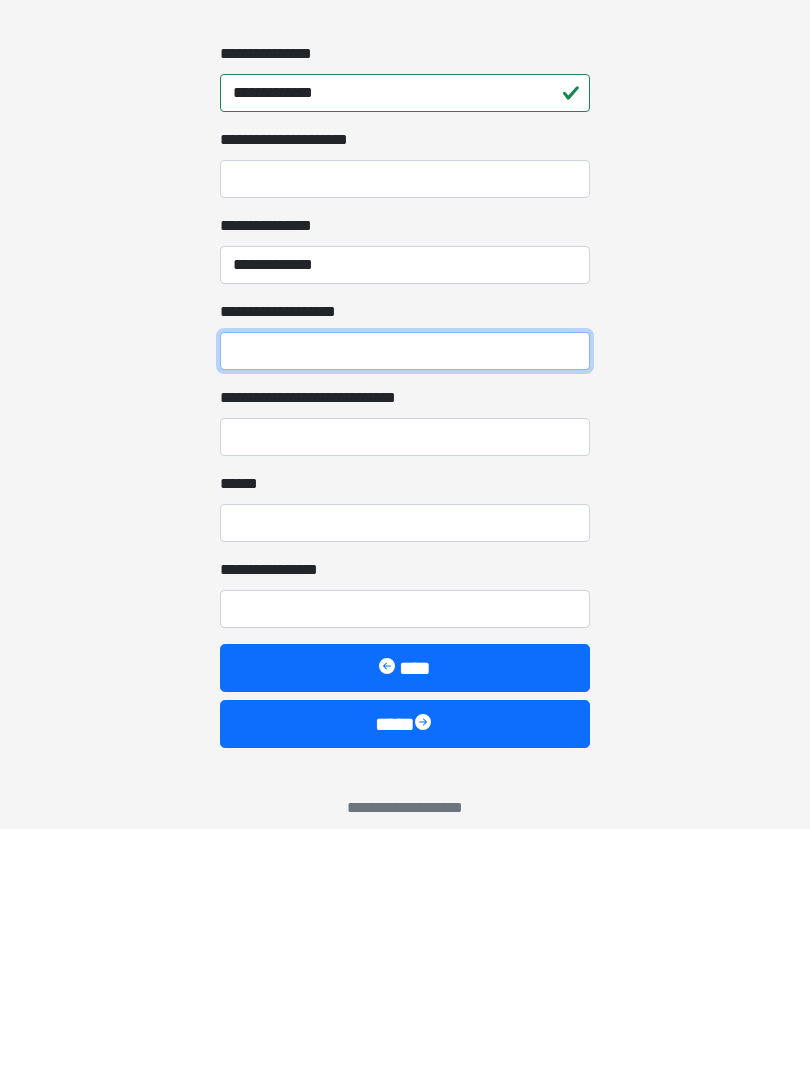 click on "**********" at bounding box center [405, 602] 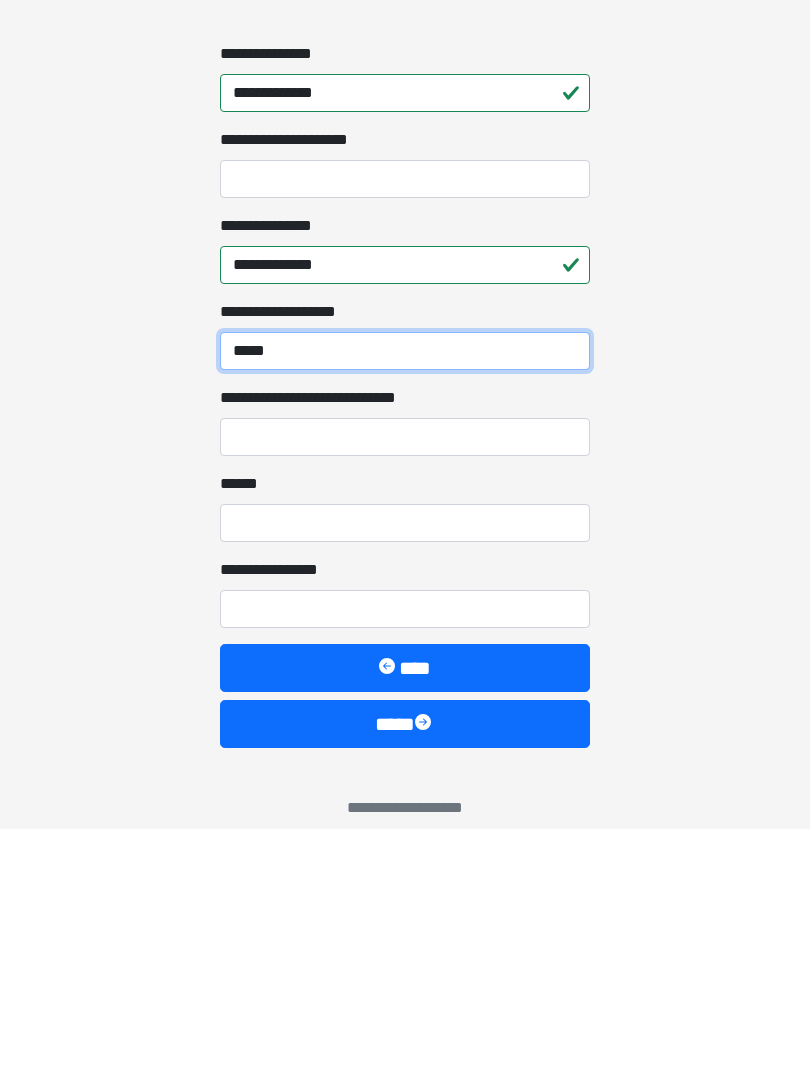 type on "*****" 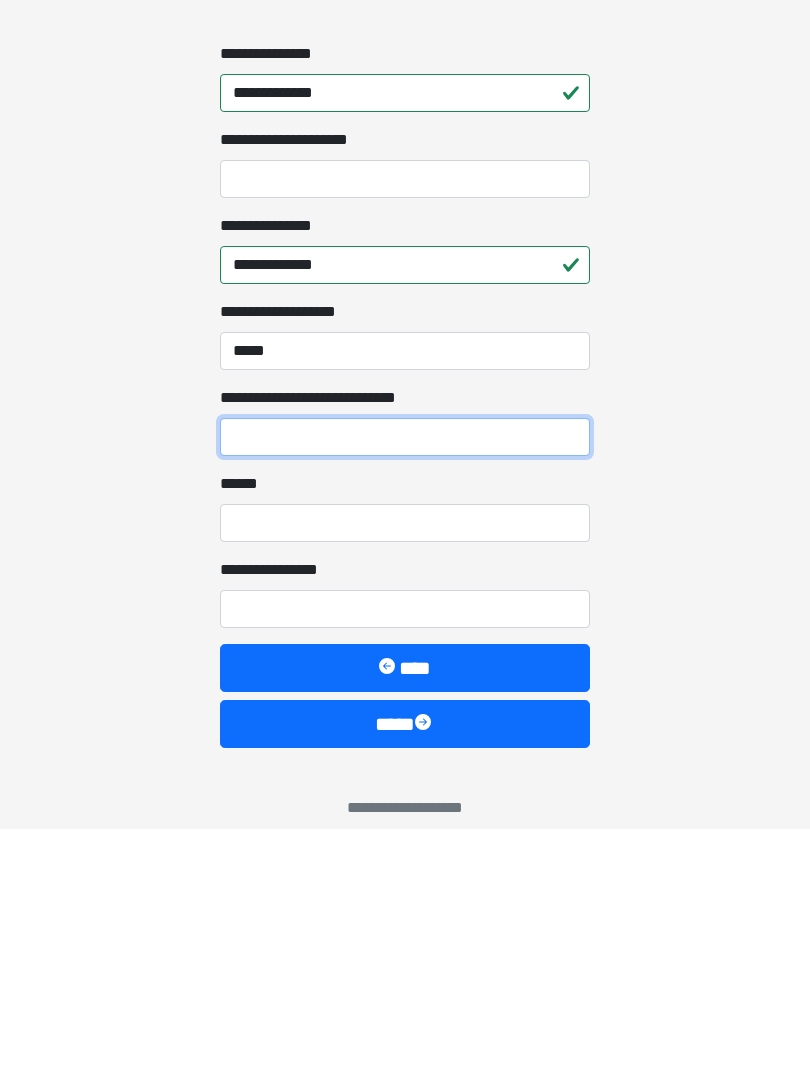 click on "**********" at bounding box center [405, 688] 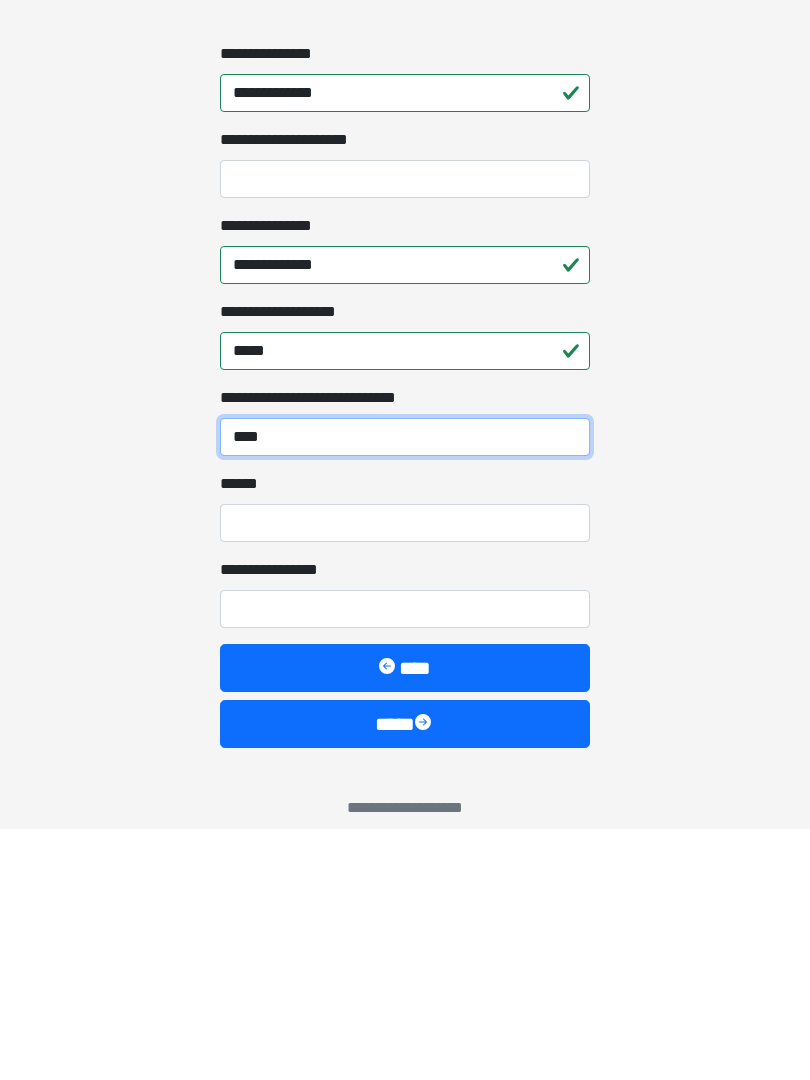 type on "****" 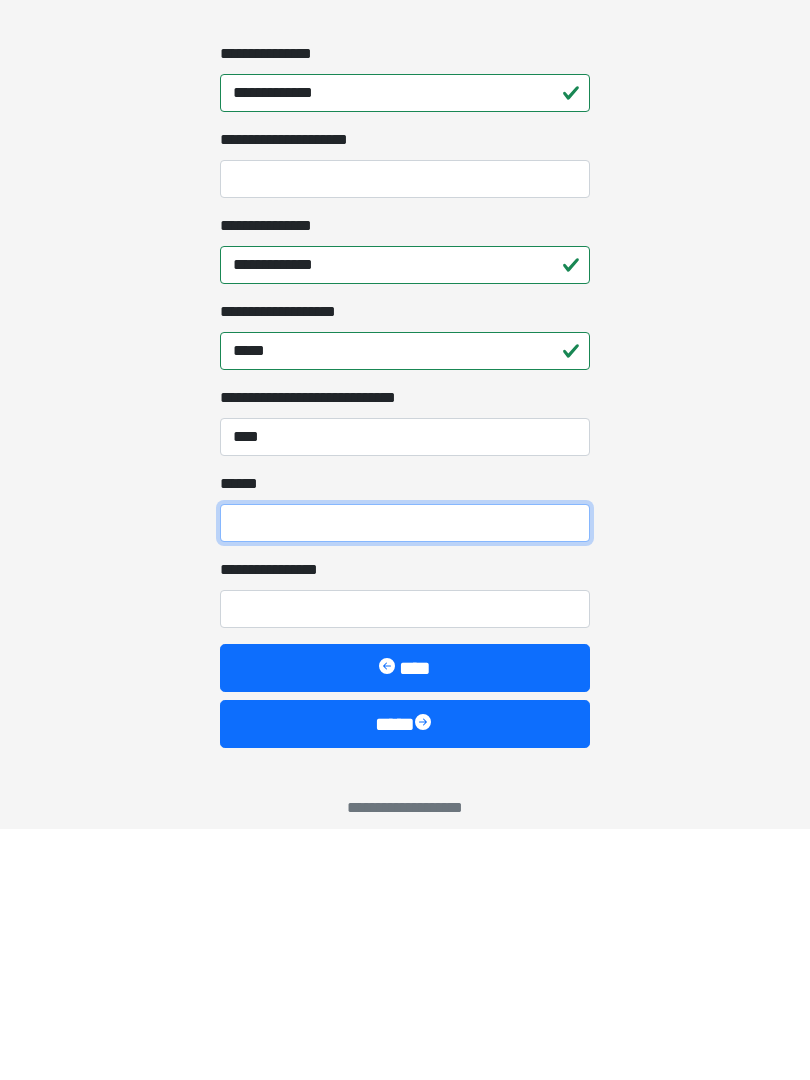 click on "**** *" at bounding box center (405, 774) 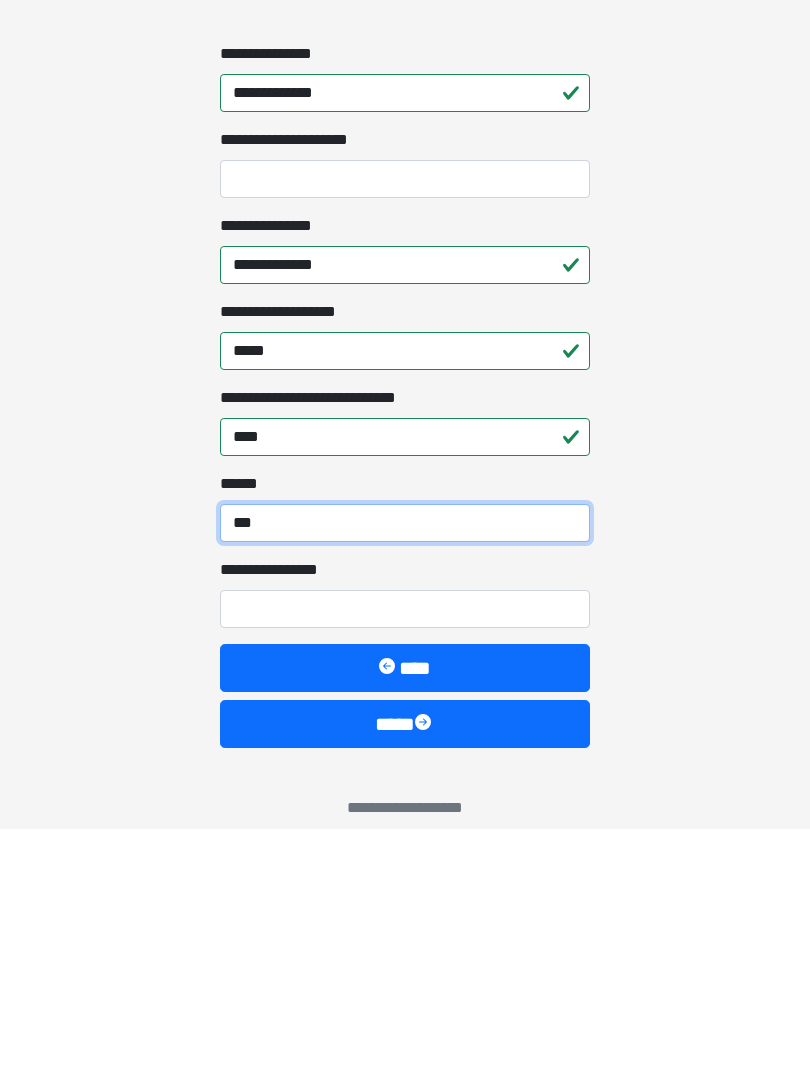 type on "***" 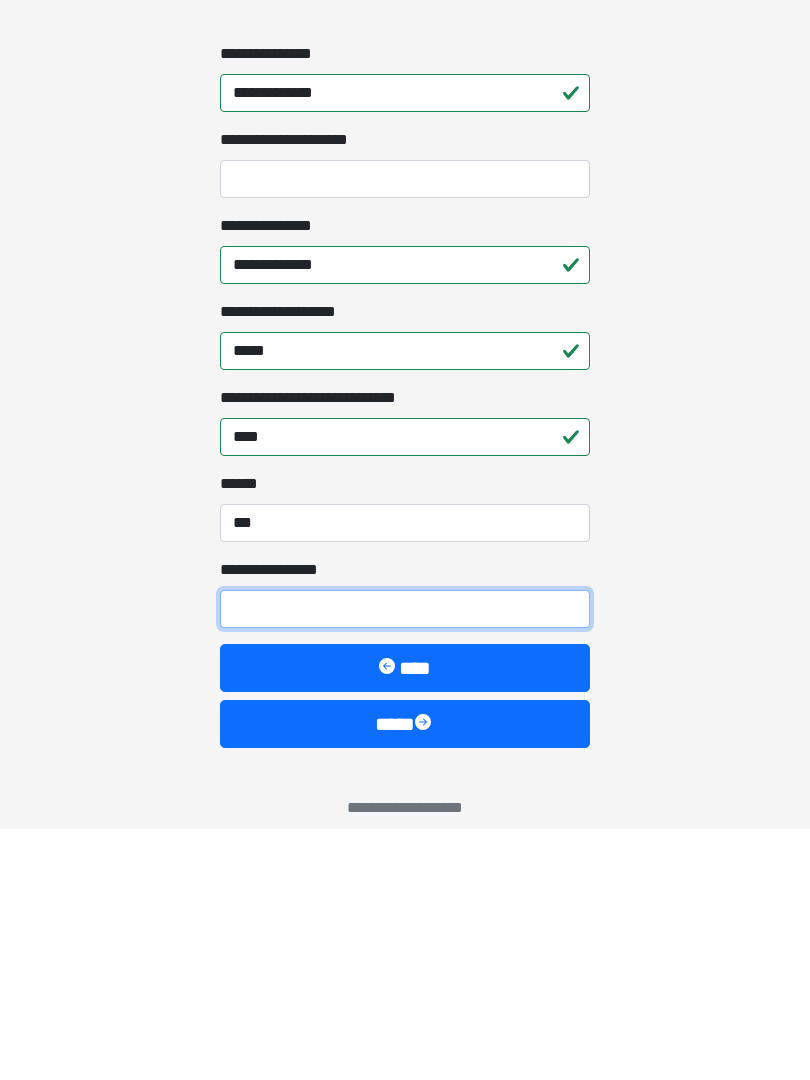 click on "**********" at bounding box center (405, 860) 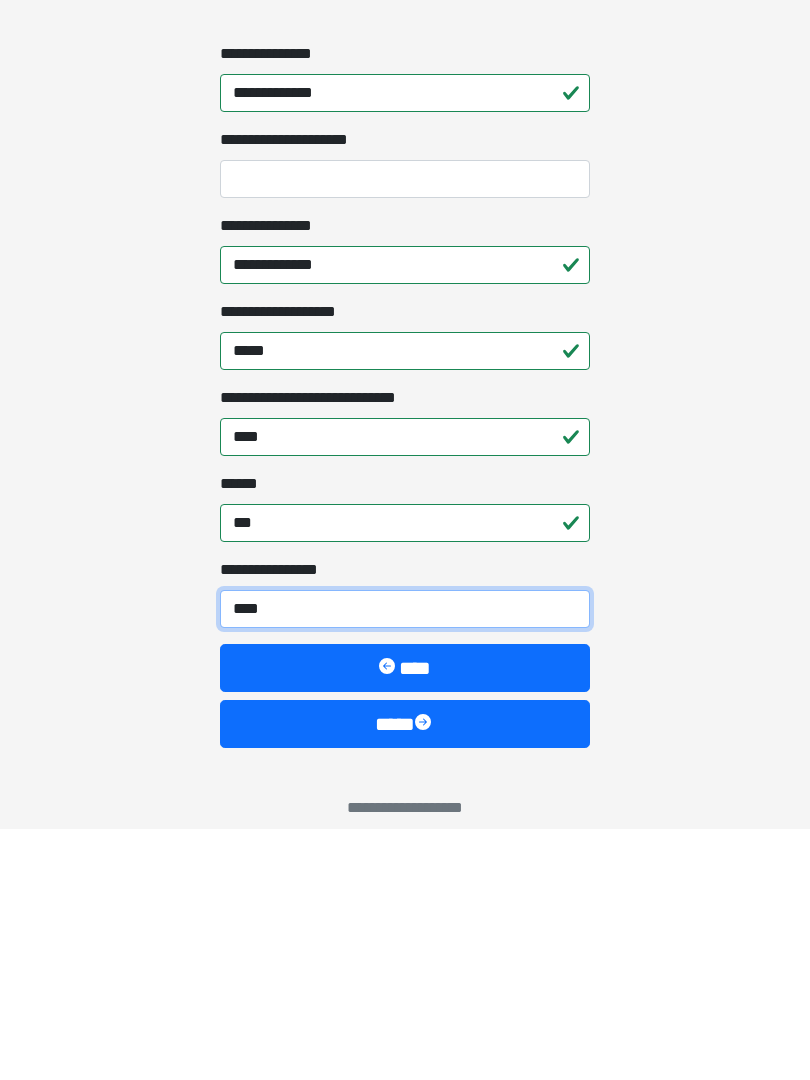 type on "*****" 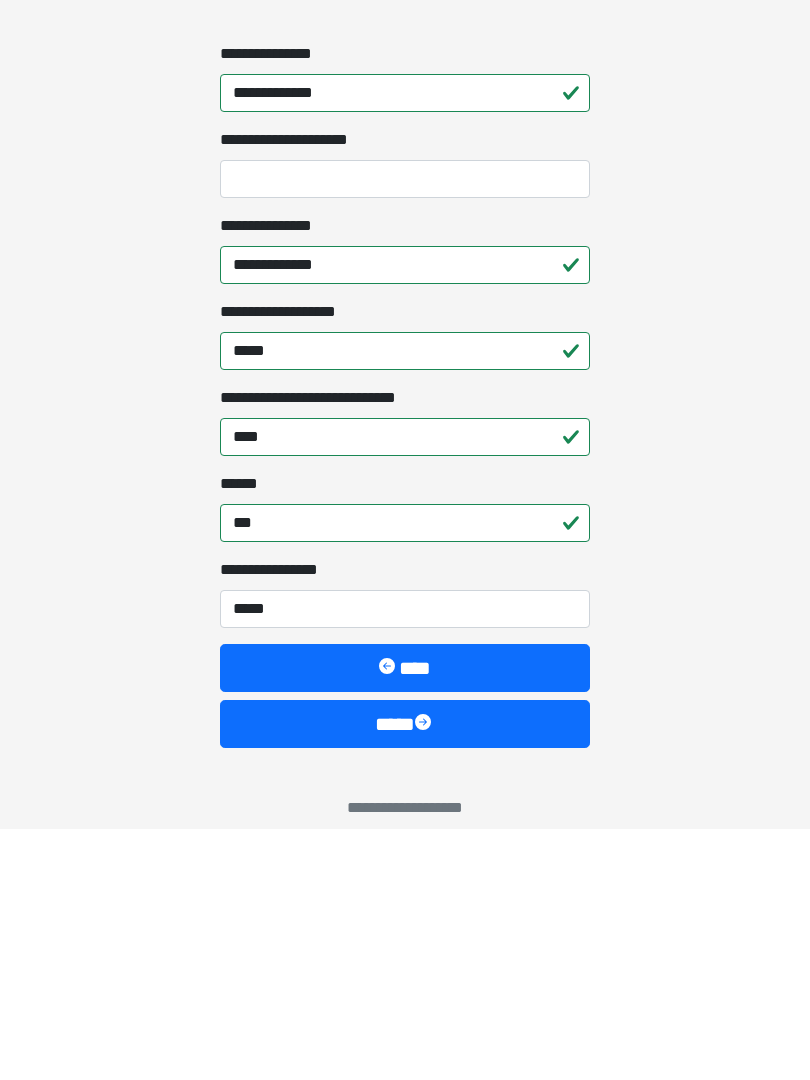 click on "****" at bounding box center [405, 975] 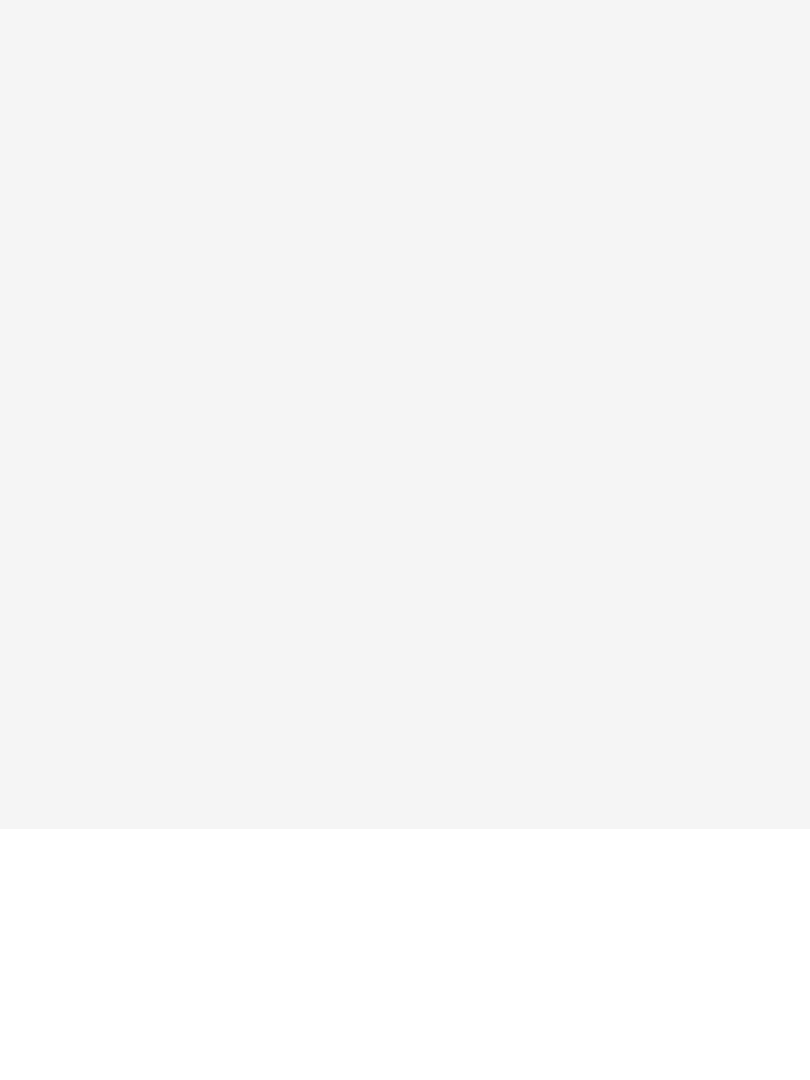 scroll, scrollTop: 0, scrollLeft: 0, axis: both 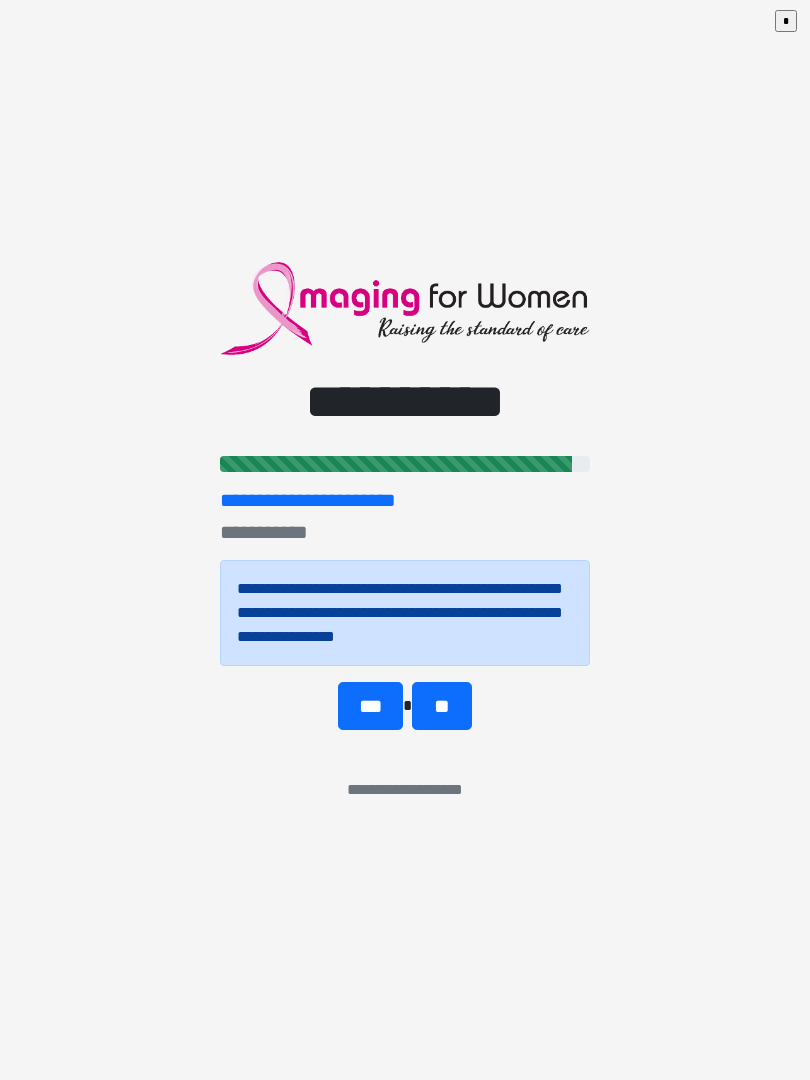 click on "***" at bounding box center [370, 706] 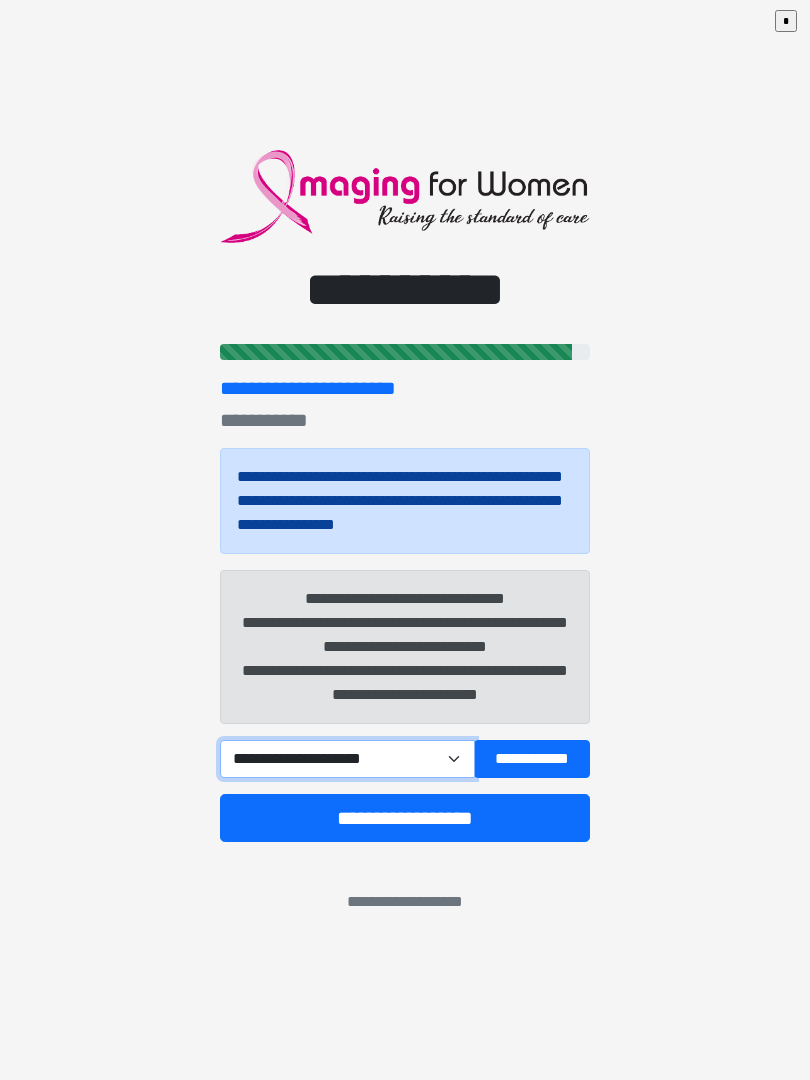 click on "**********" at bounding box center (347, 759) 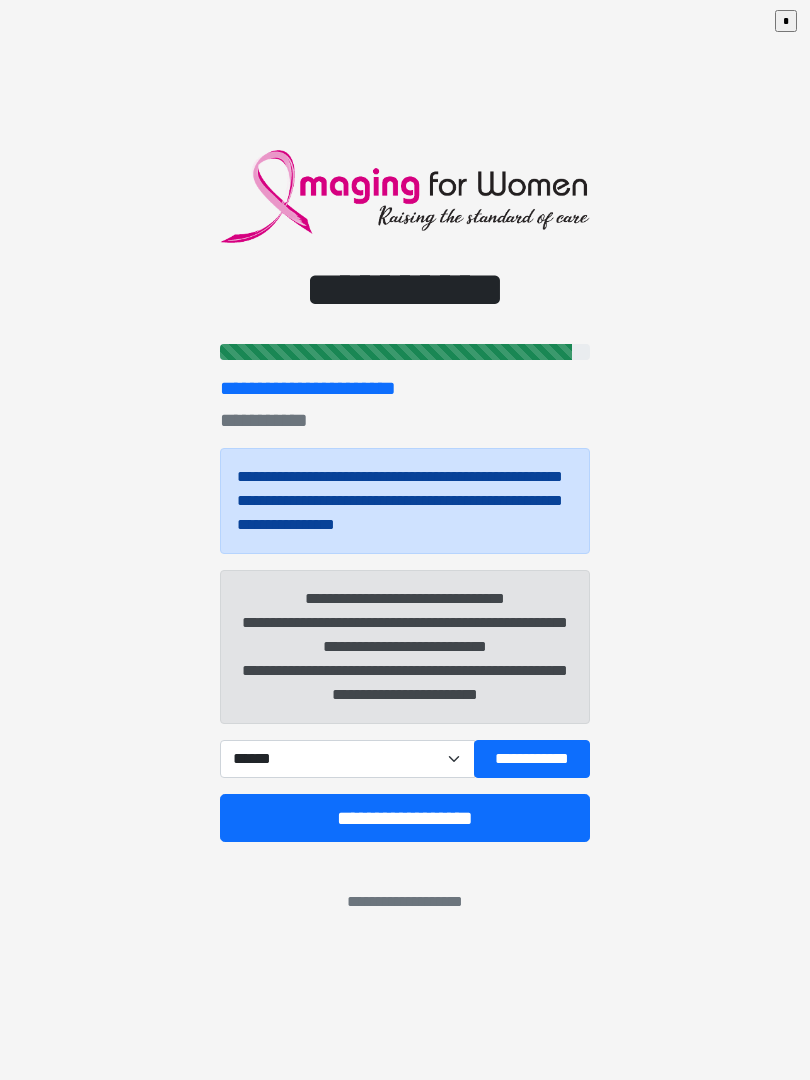 click on "**********" at bounding box center (532, 759) 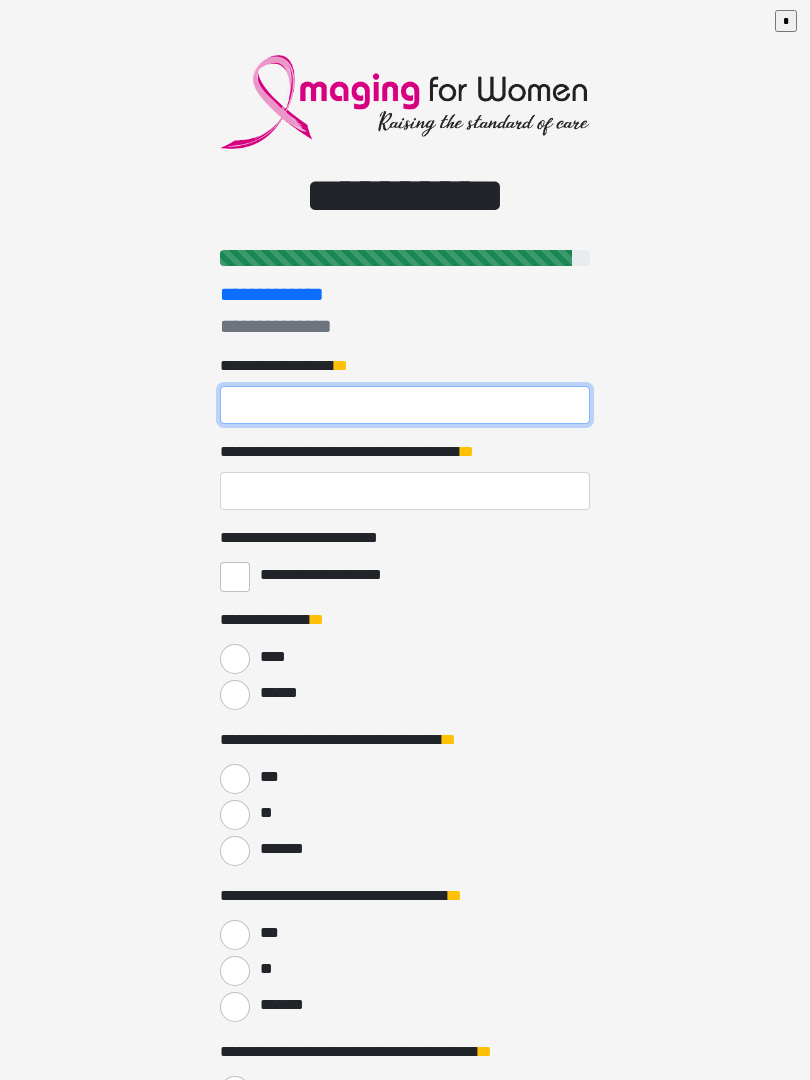 click on "**********" at bounding box center [405, 405] 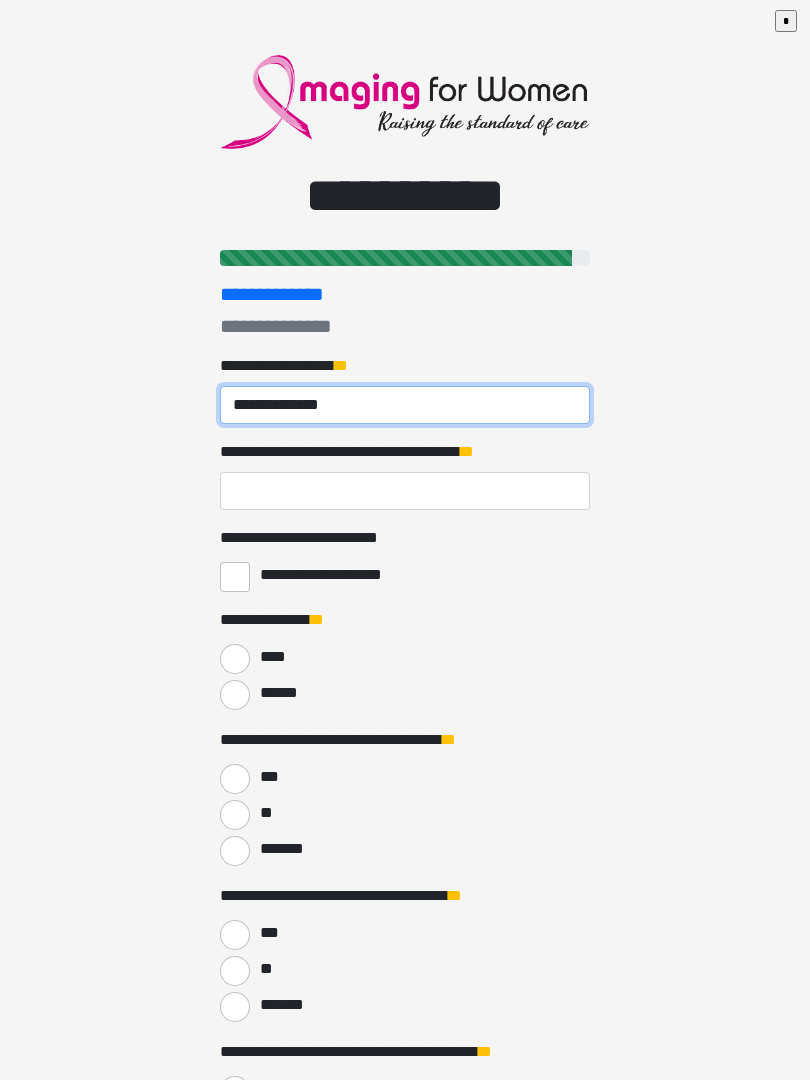 type on "**********" 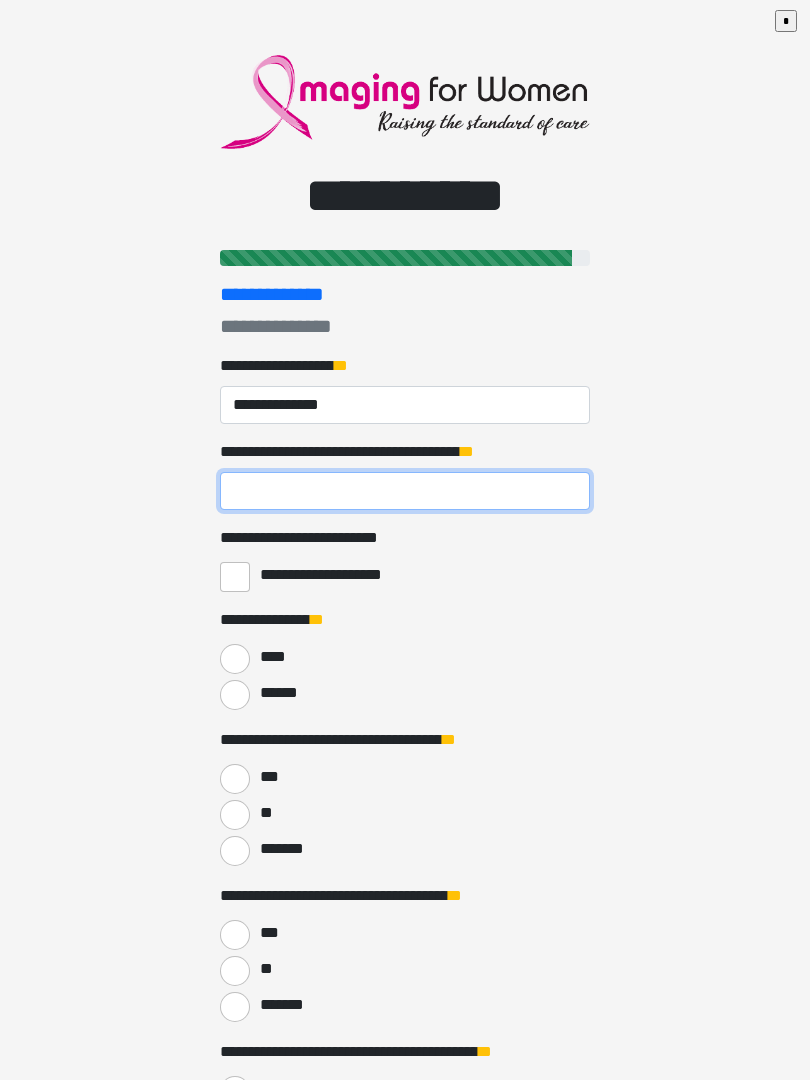 click on "**********" at bounding box center [405, 491] 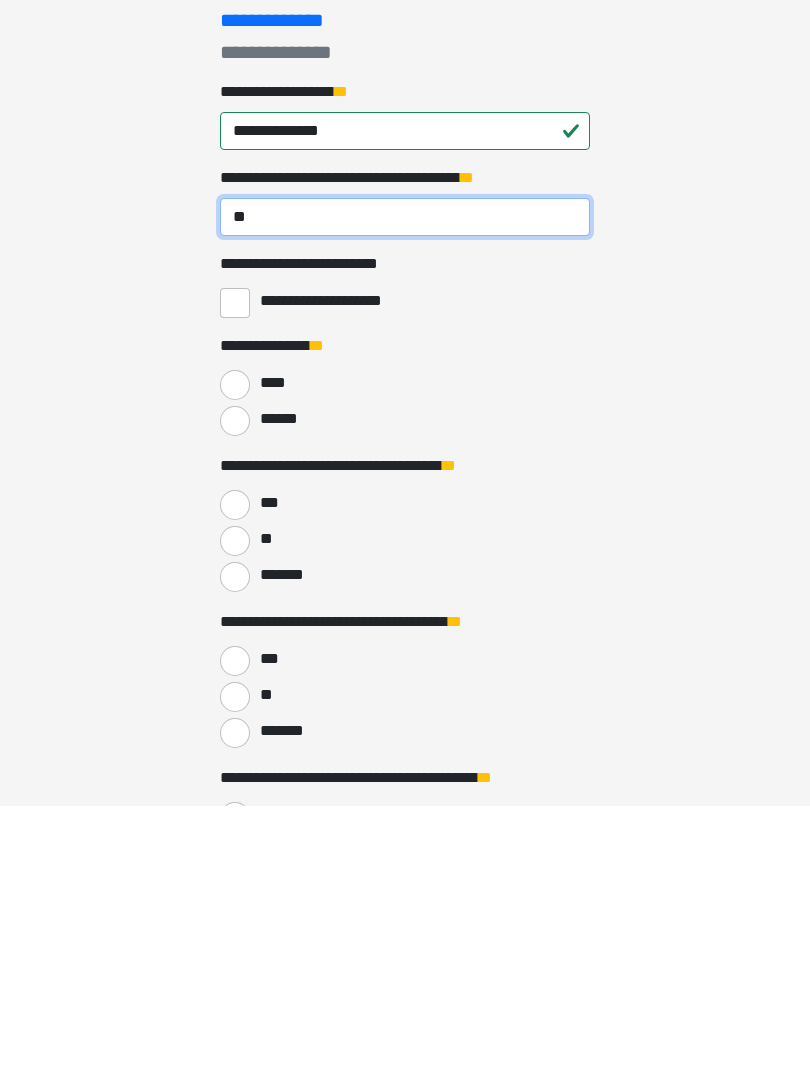 type on "**" 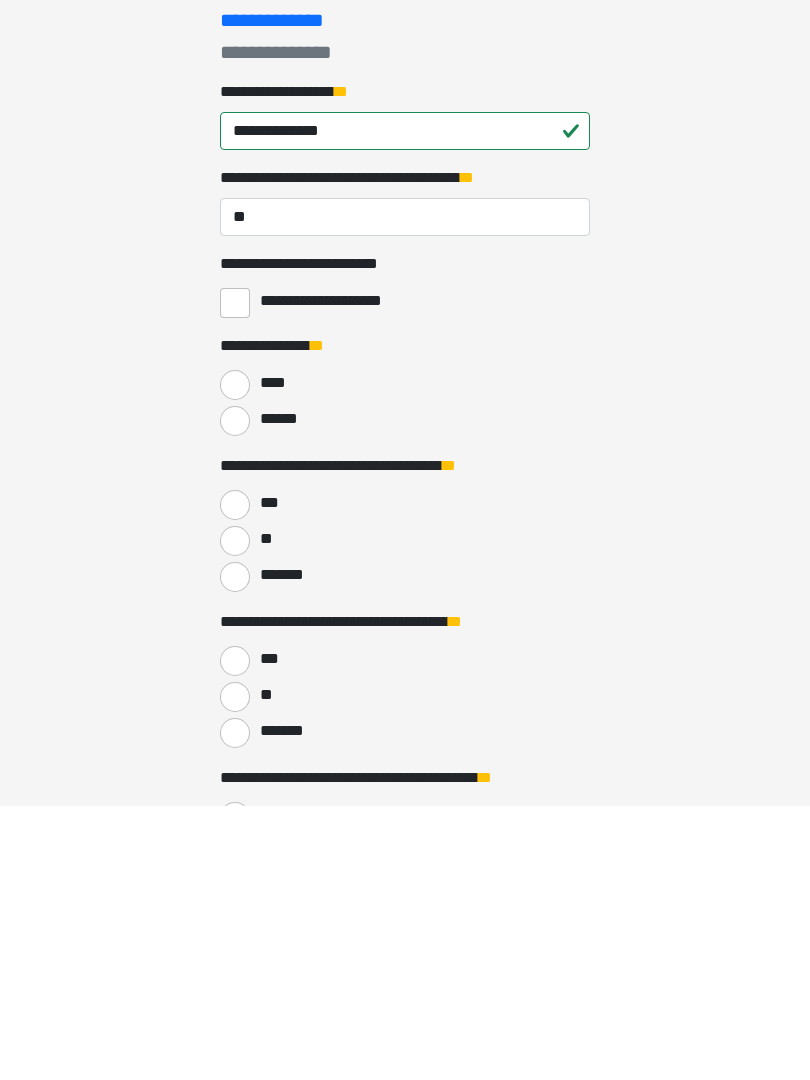 click on "******" at bounding box center [235, 695] 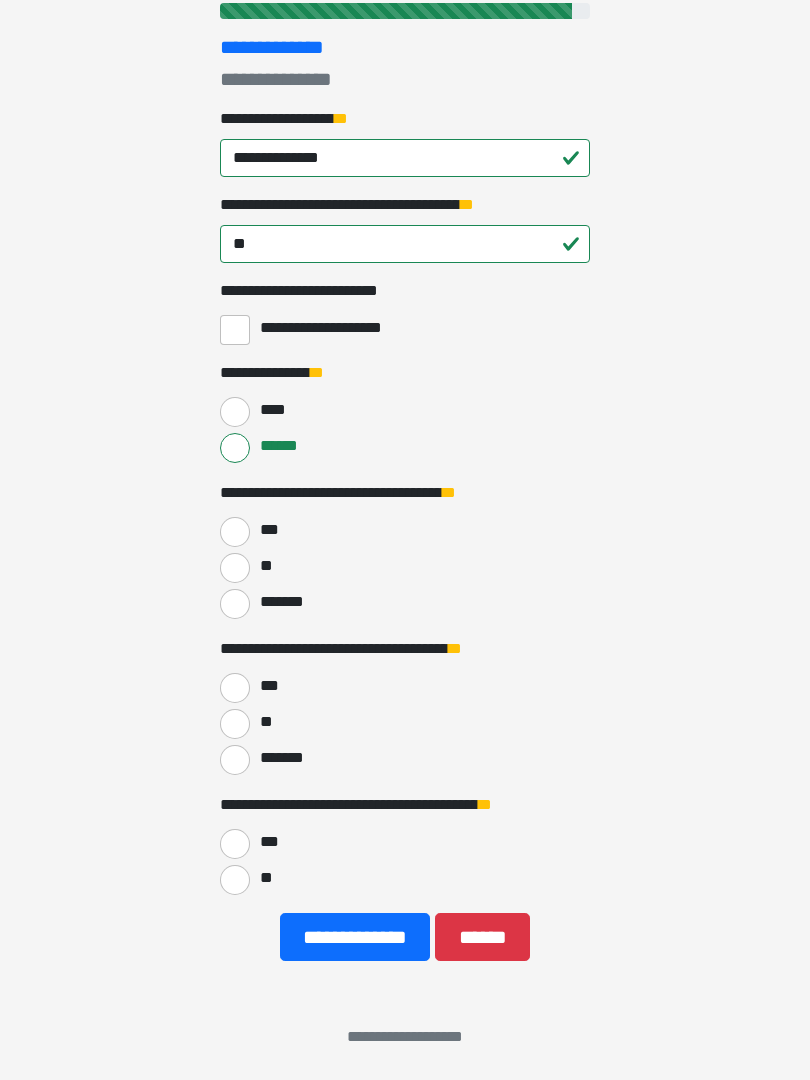 click on "***" at bounding box center [235, 532] 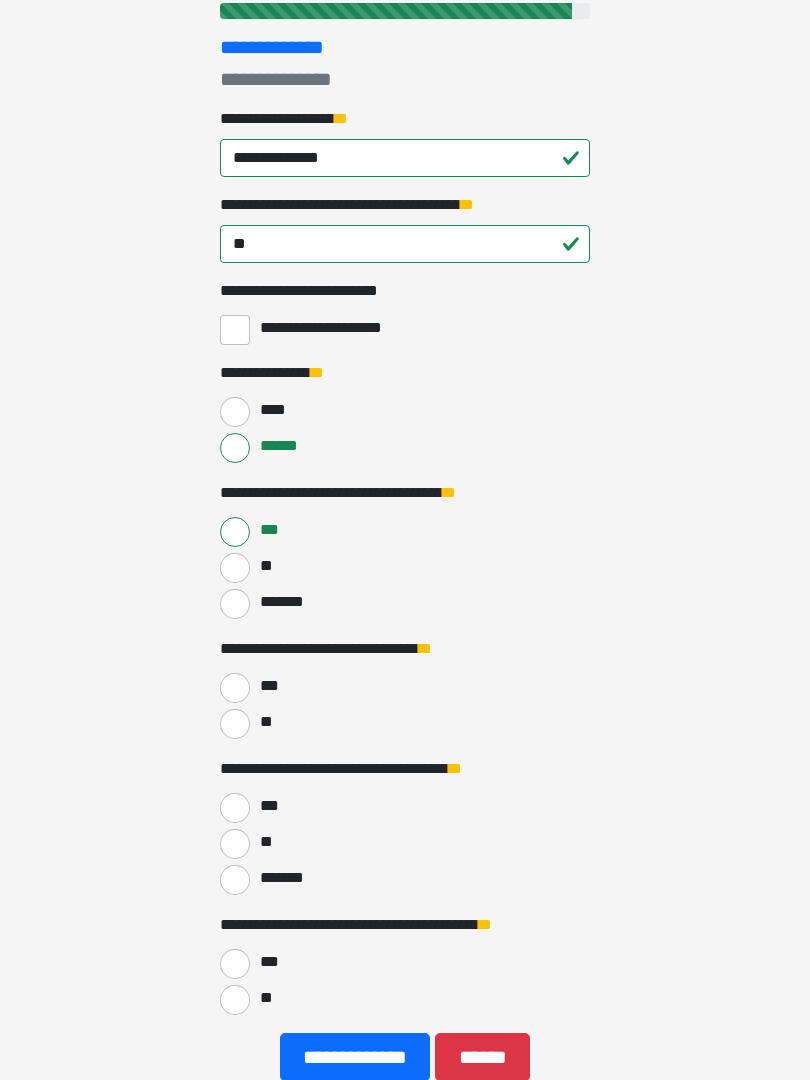 click on "***" at bounding box center [235, 688] 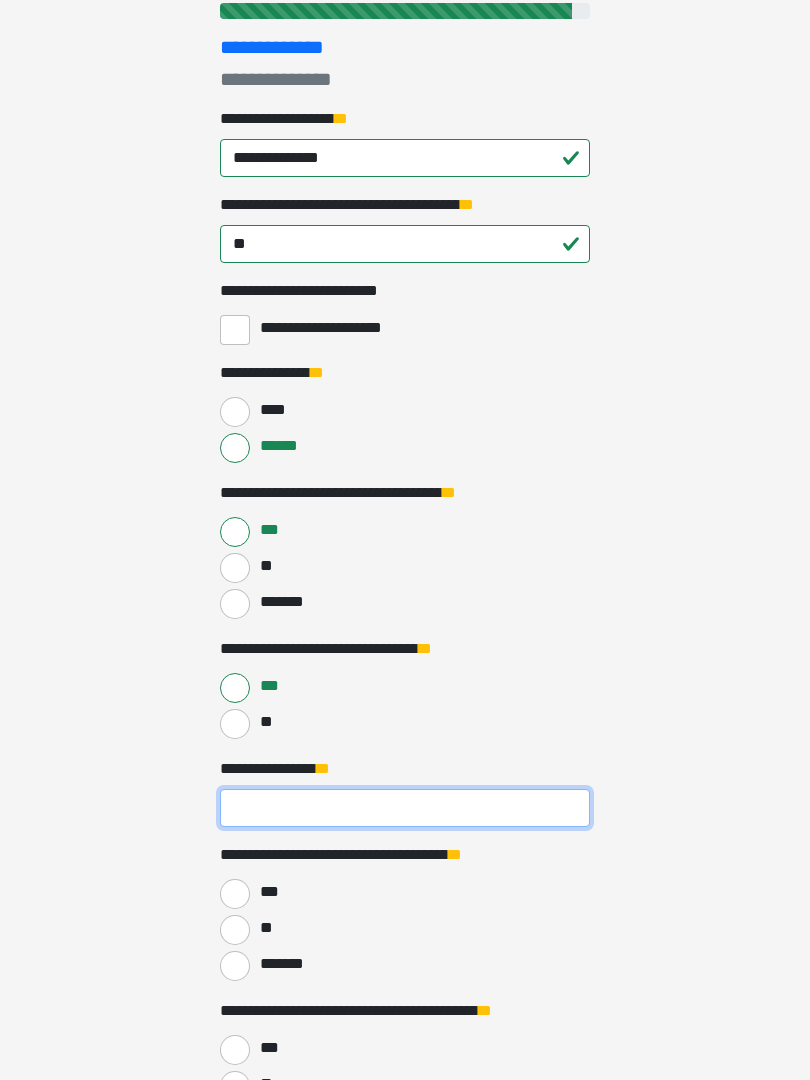 click on "**********" at bounding box center (405, 808) 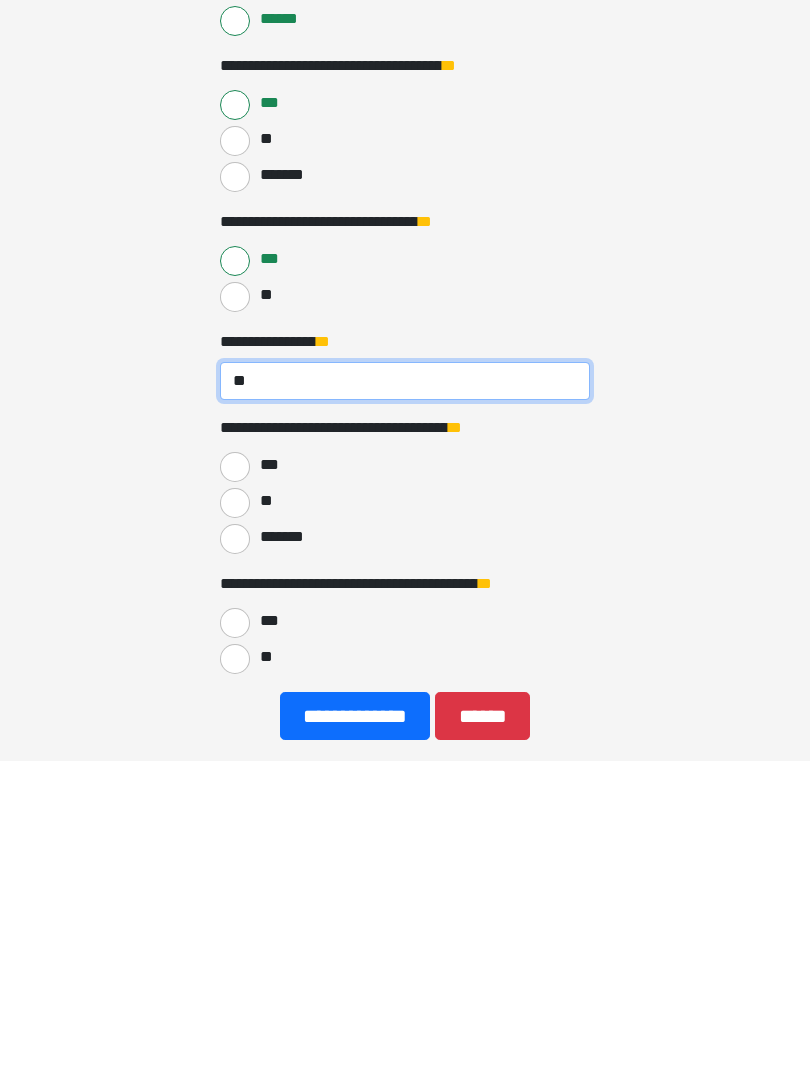 type on "**" 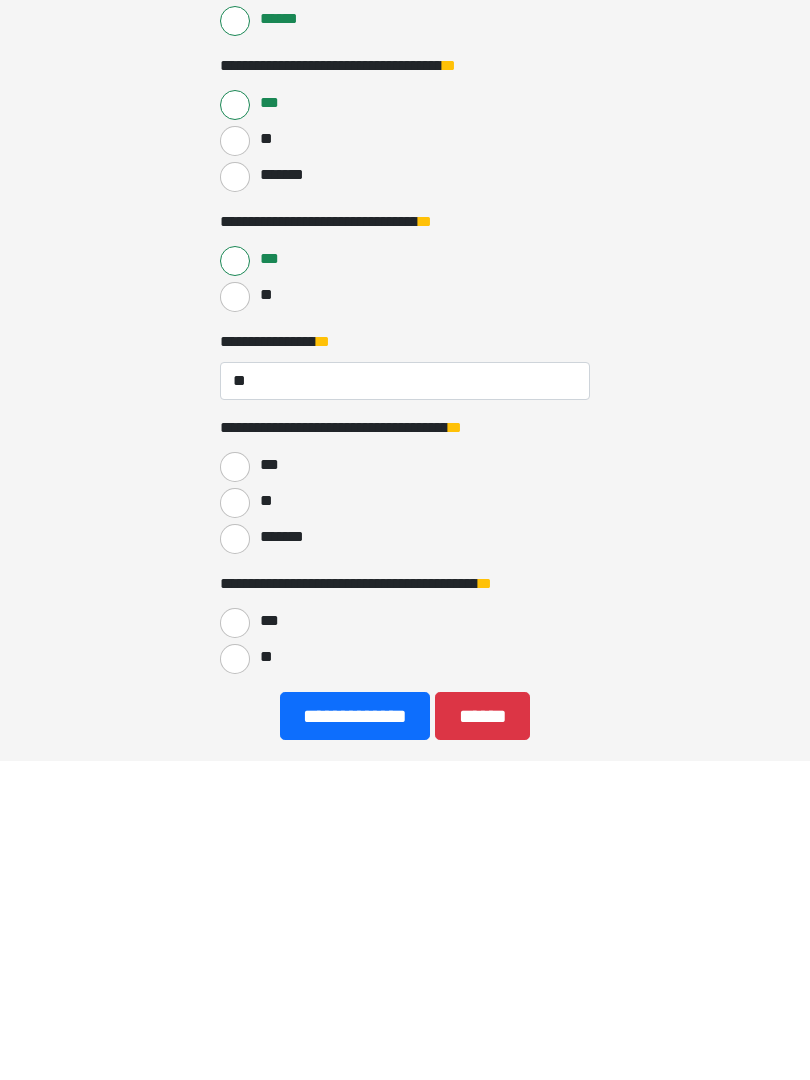 click on "**" at bounding box center [235, 823] 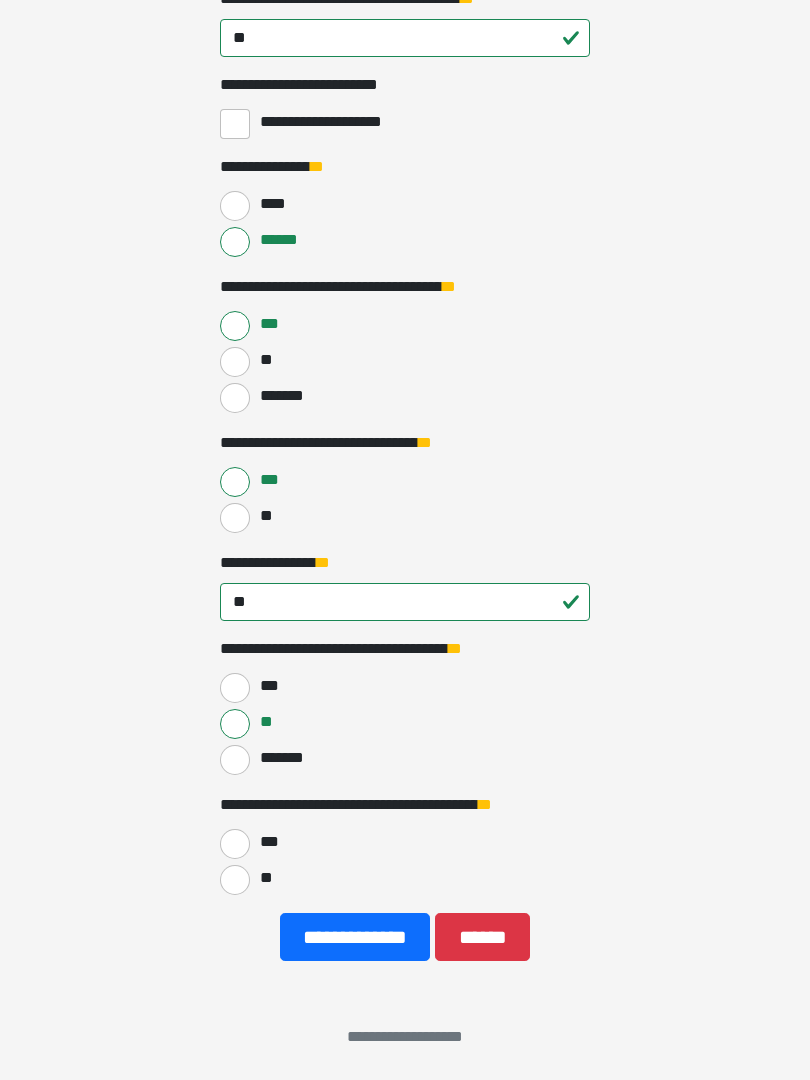 click on "**" at bounding box center (235, 880) 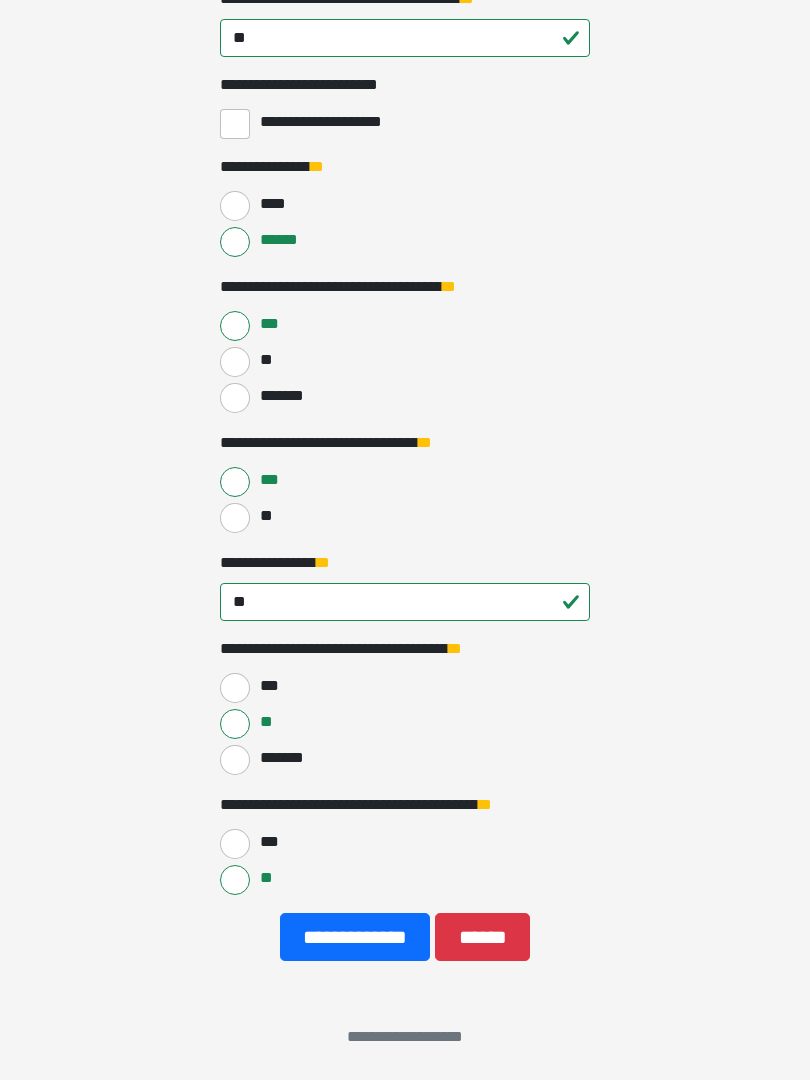click on "**********" at bounding box center [355, 937] 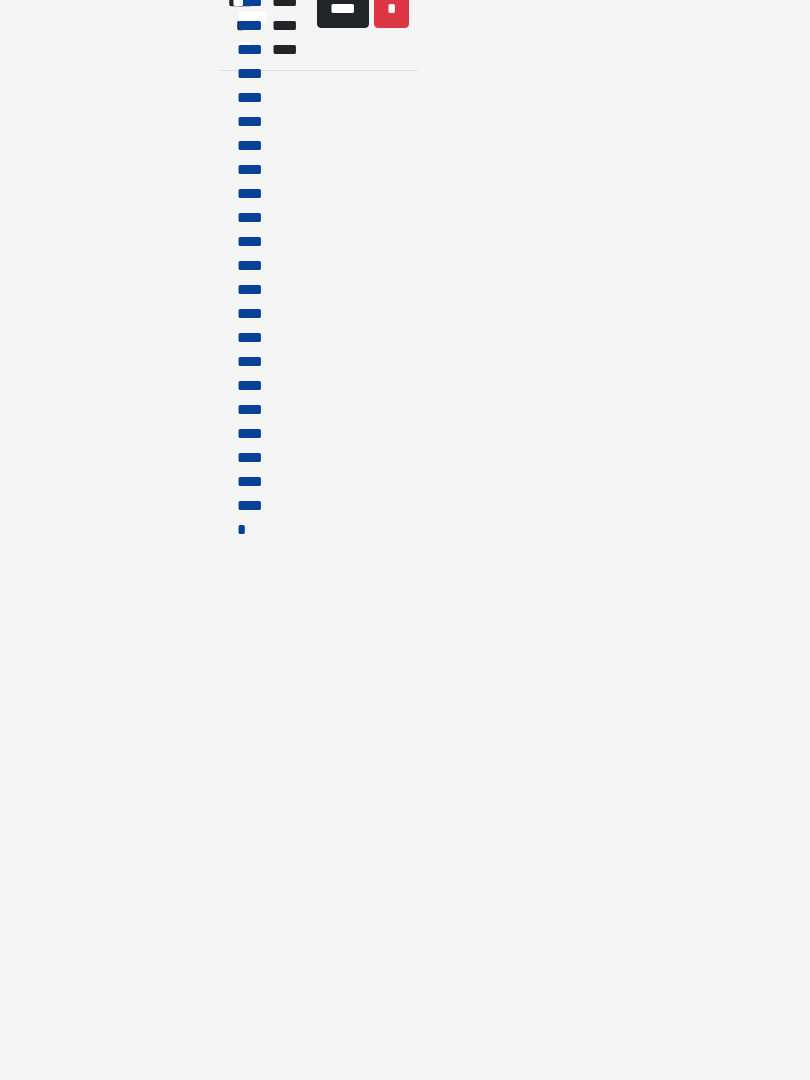 scroll, scrollTop: 0, scrollLeft: 0, axis: both 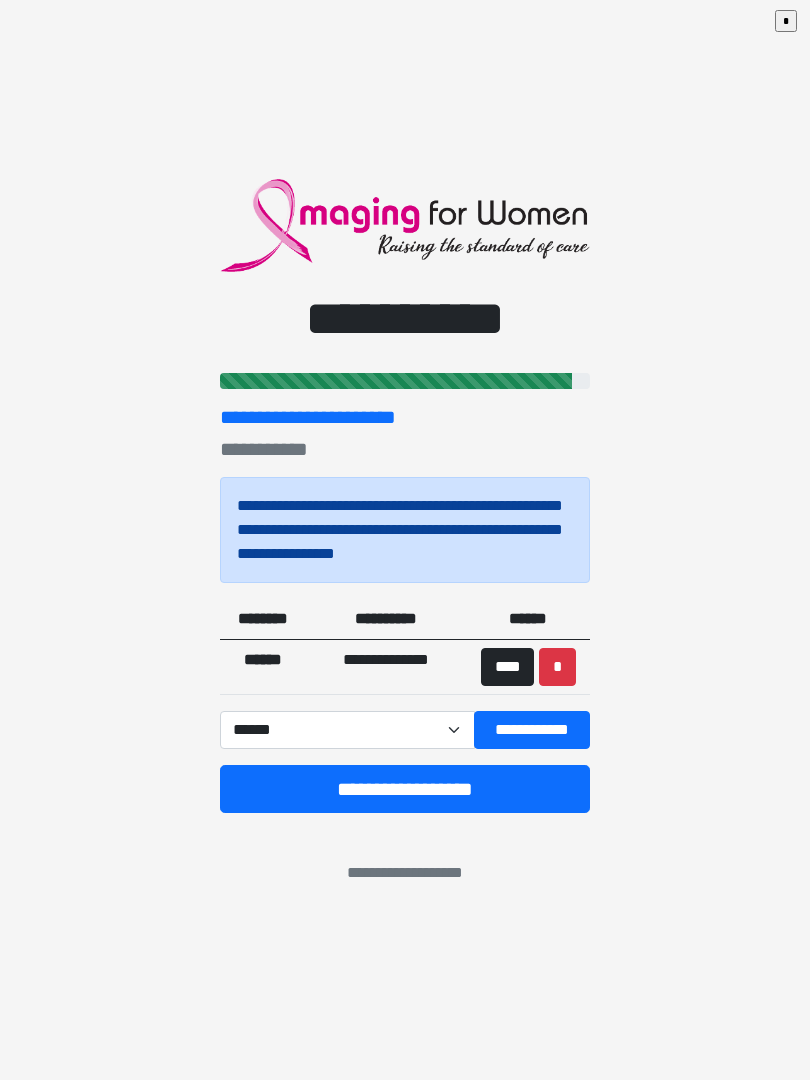 click on "**********" at bounding box center (347, 730) 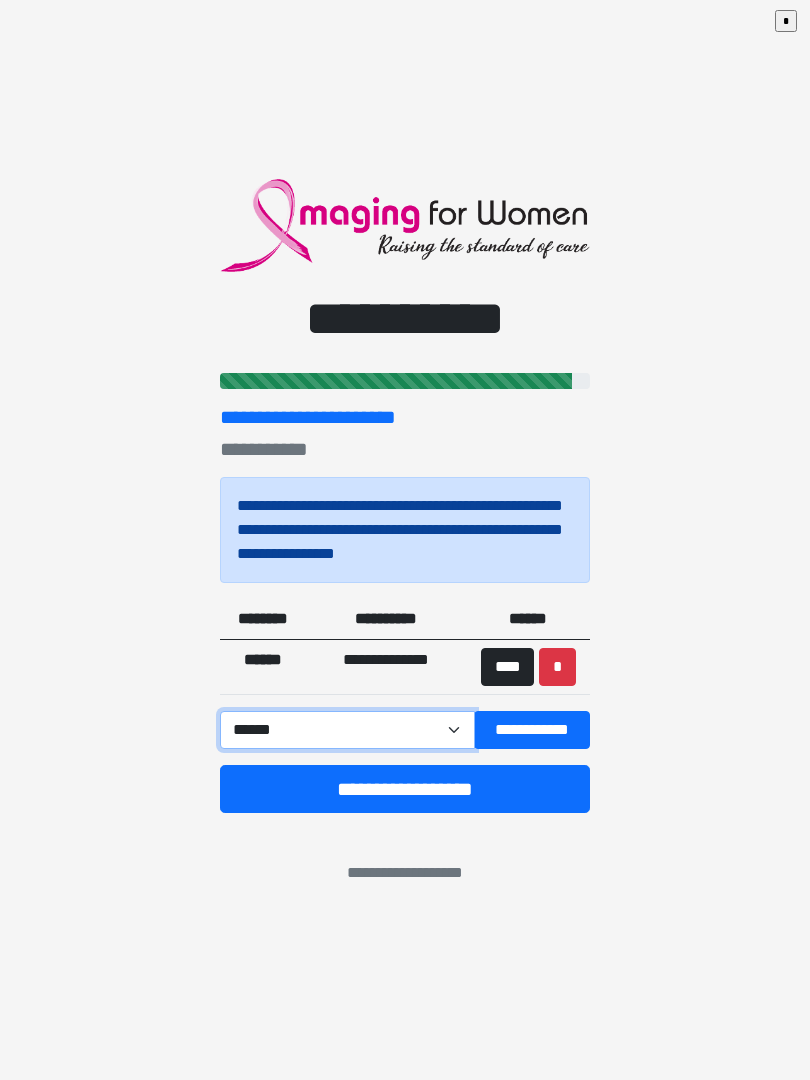 select on "****" 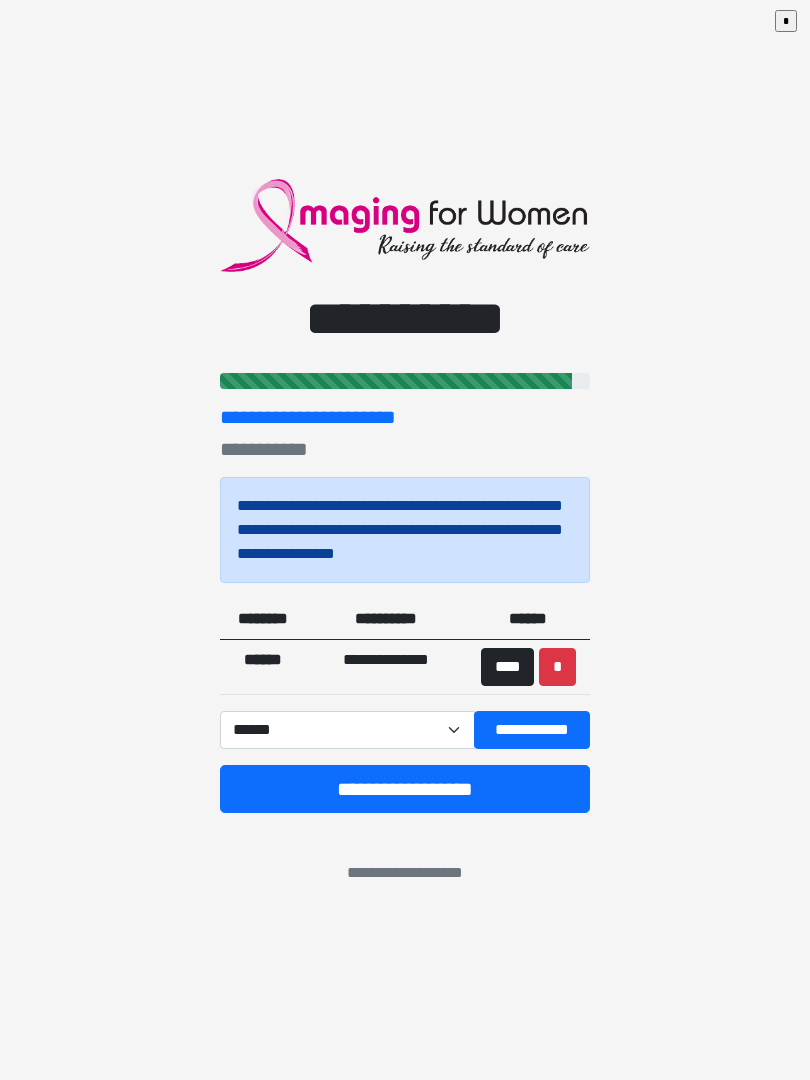 click on "**********" at bounding box center (532, 730) 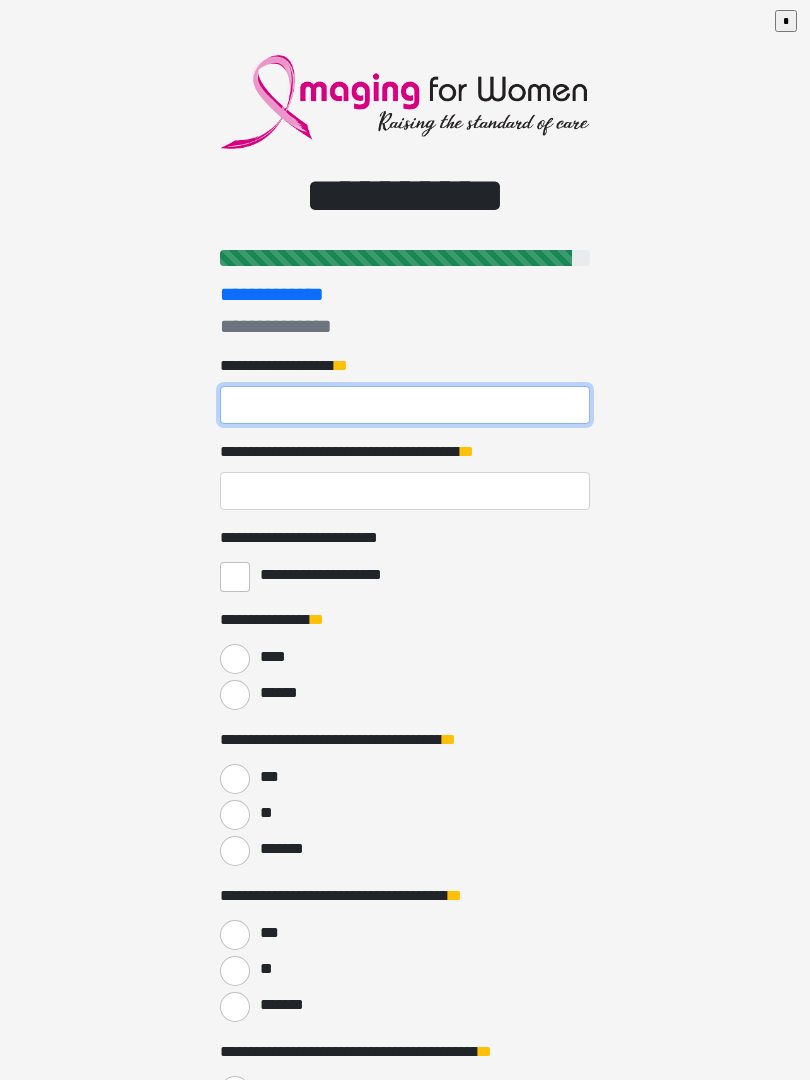 click on "**********" at bounding box center (405, 405) 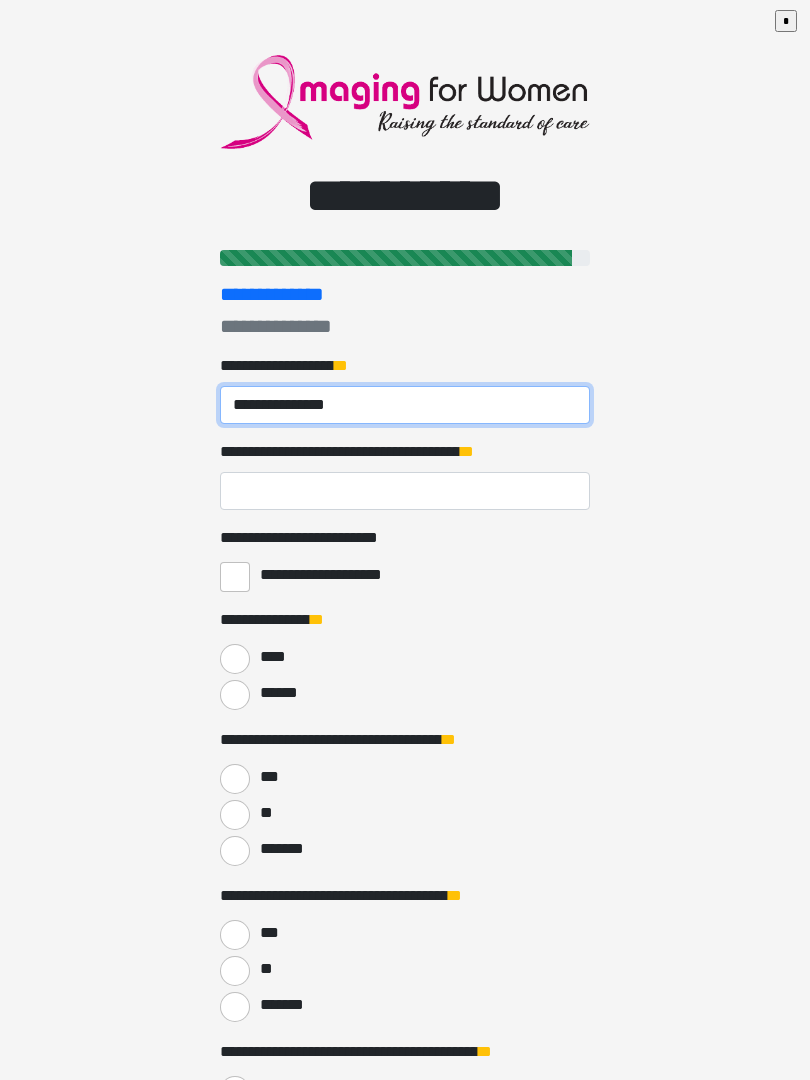 type on "**********" 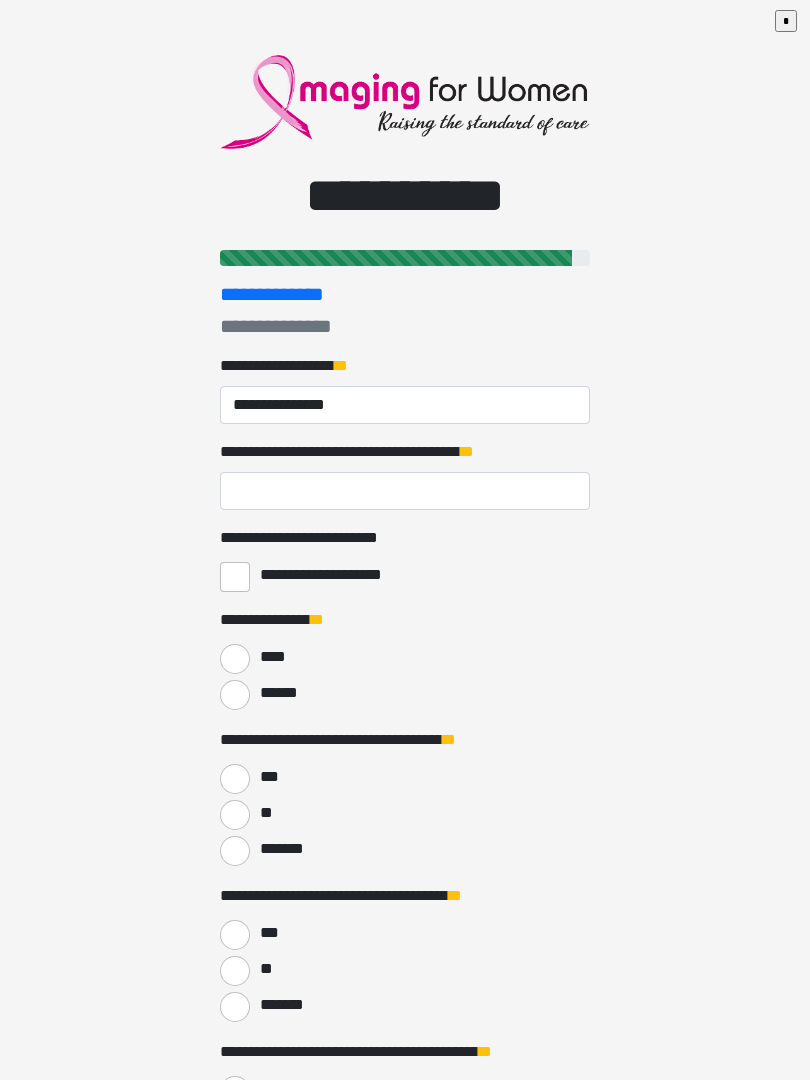 click on "**********" at bounding box center [405, 491] 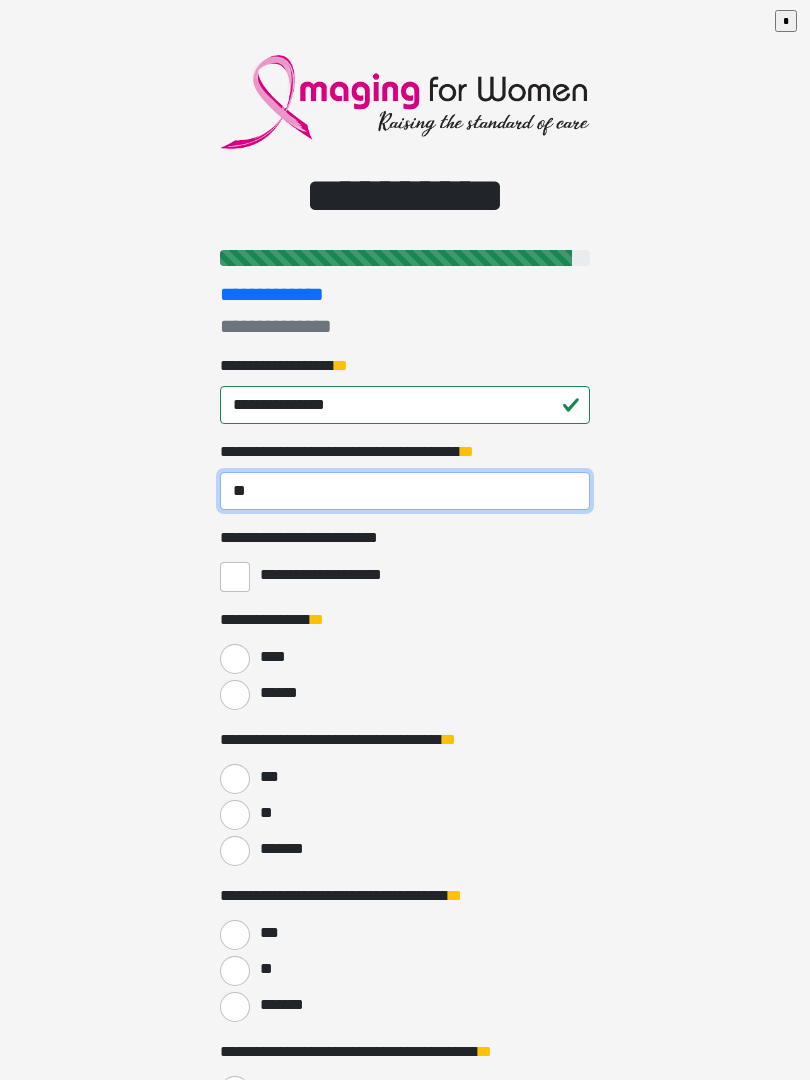 type on "**" 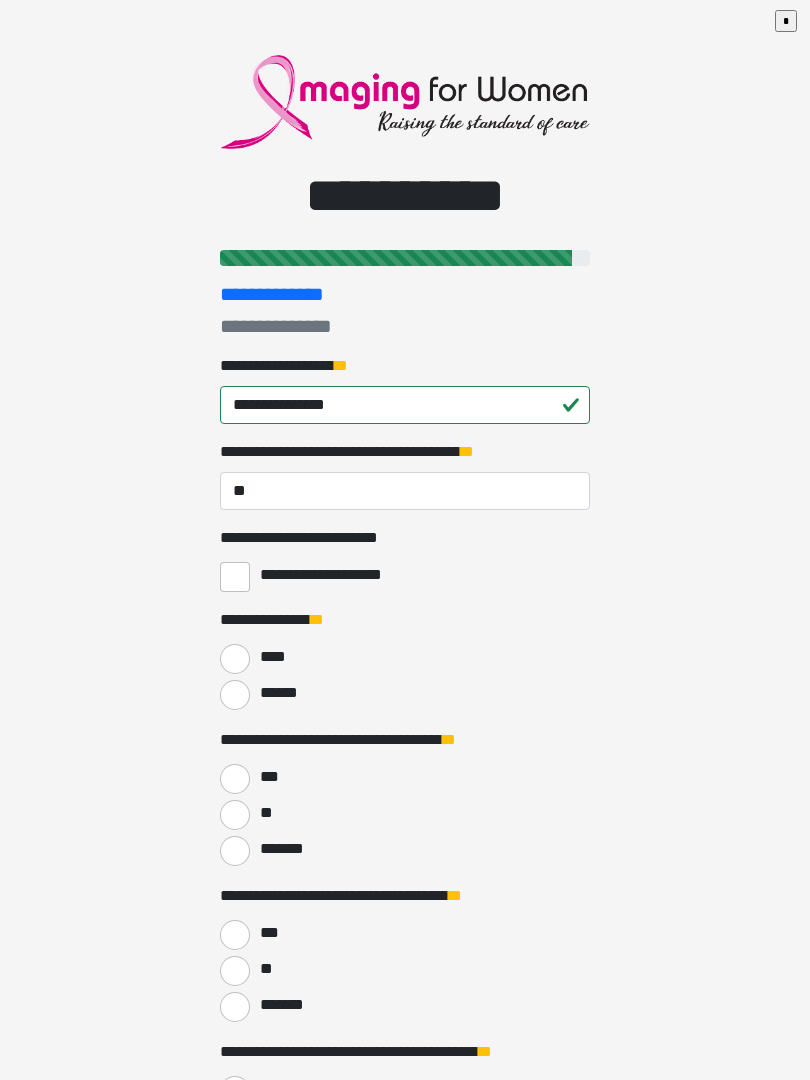 click on "**********" at bounding box center [235, 577] 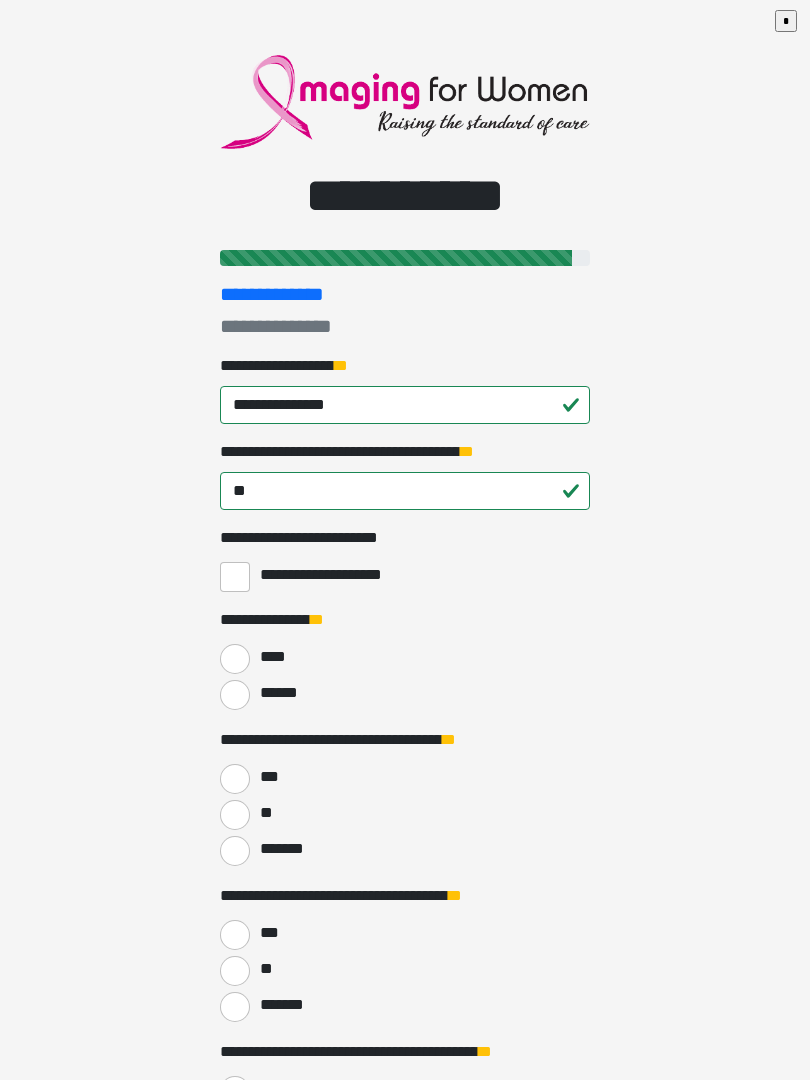 click on "******" at bounding box center [235, 695] 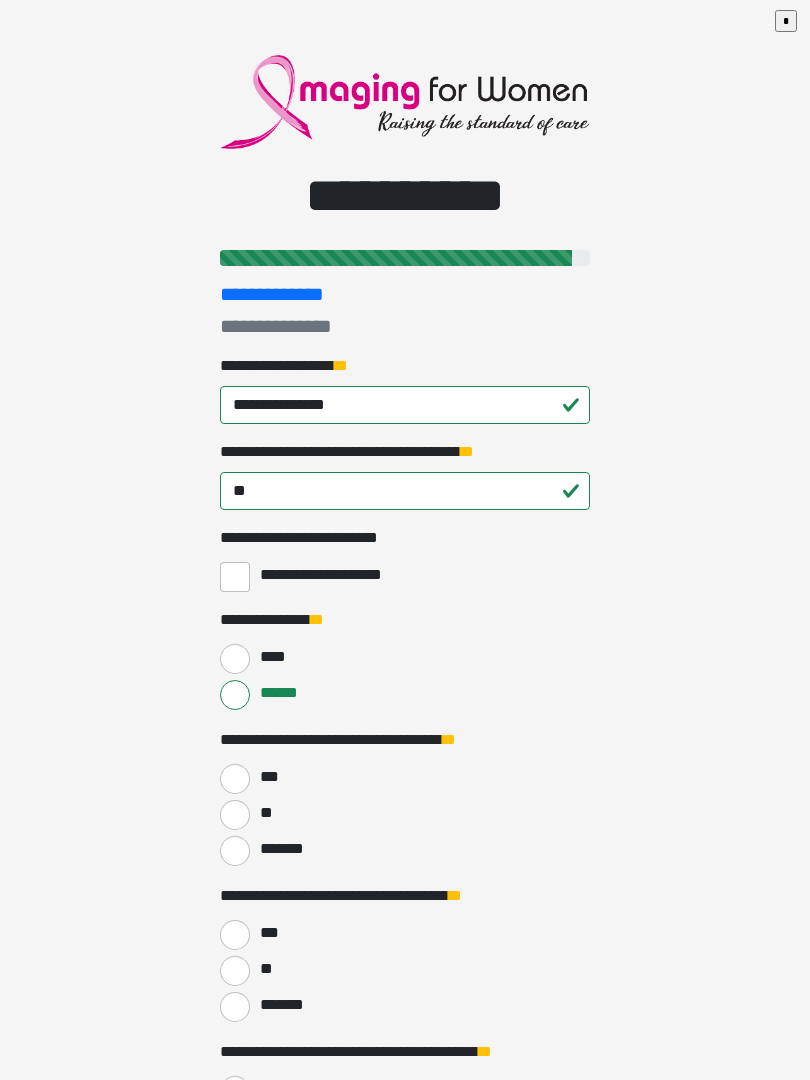 click on "***" at bounding box center [235, 779] 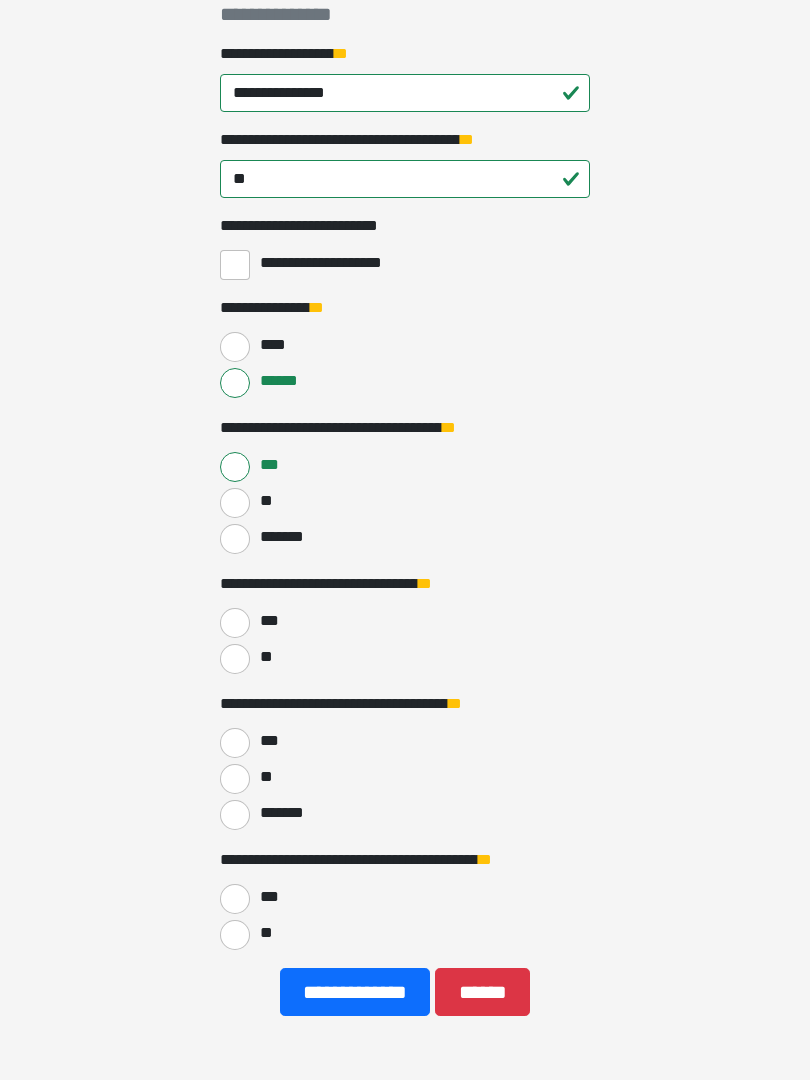 scroll, scrollTop: 312, scrollLeft: 0, axis: vertical 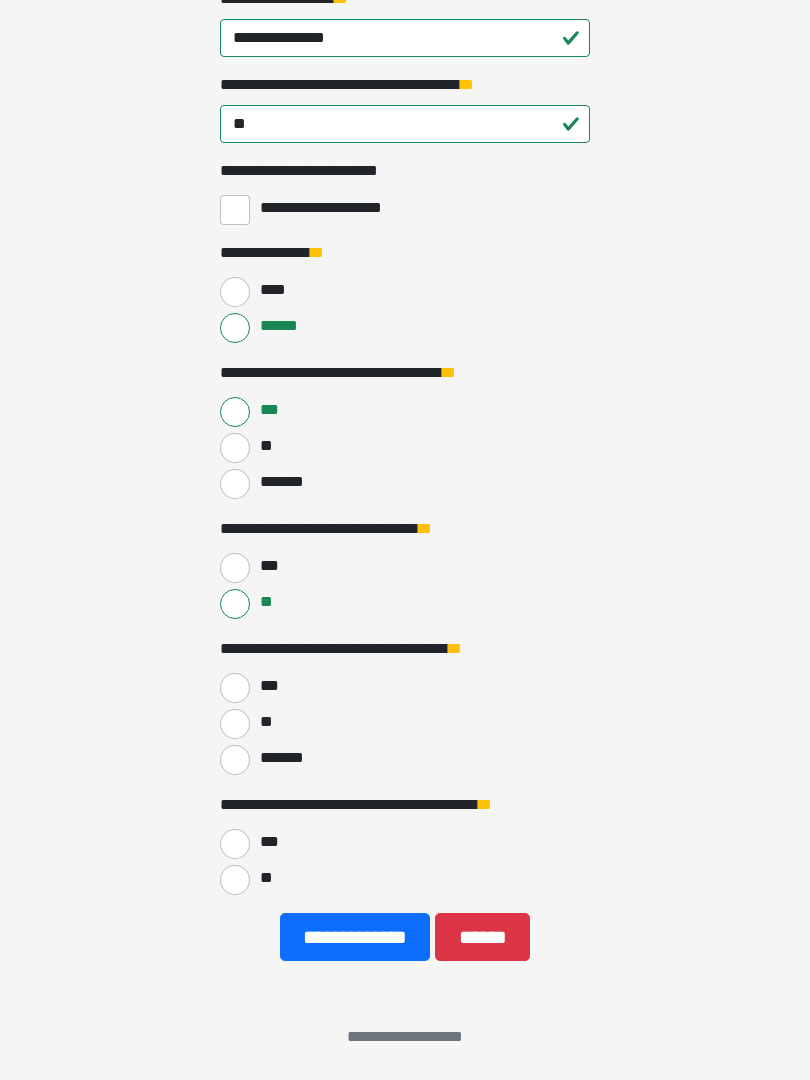 click on "**" at bounding box center [235, 724] 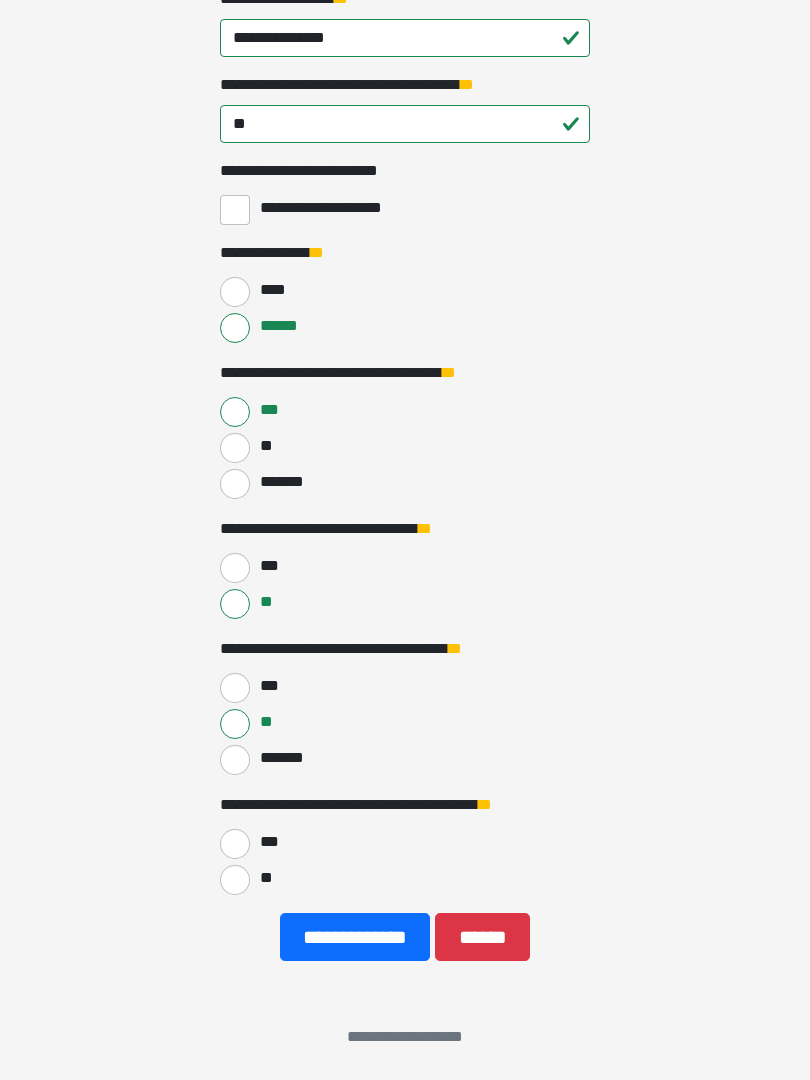 click on "**" at bounding box center [235, 880] 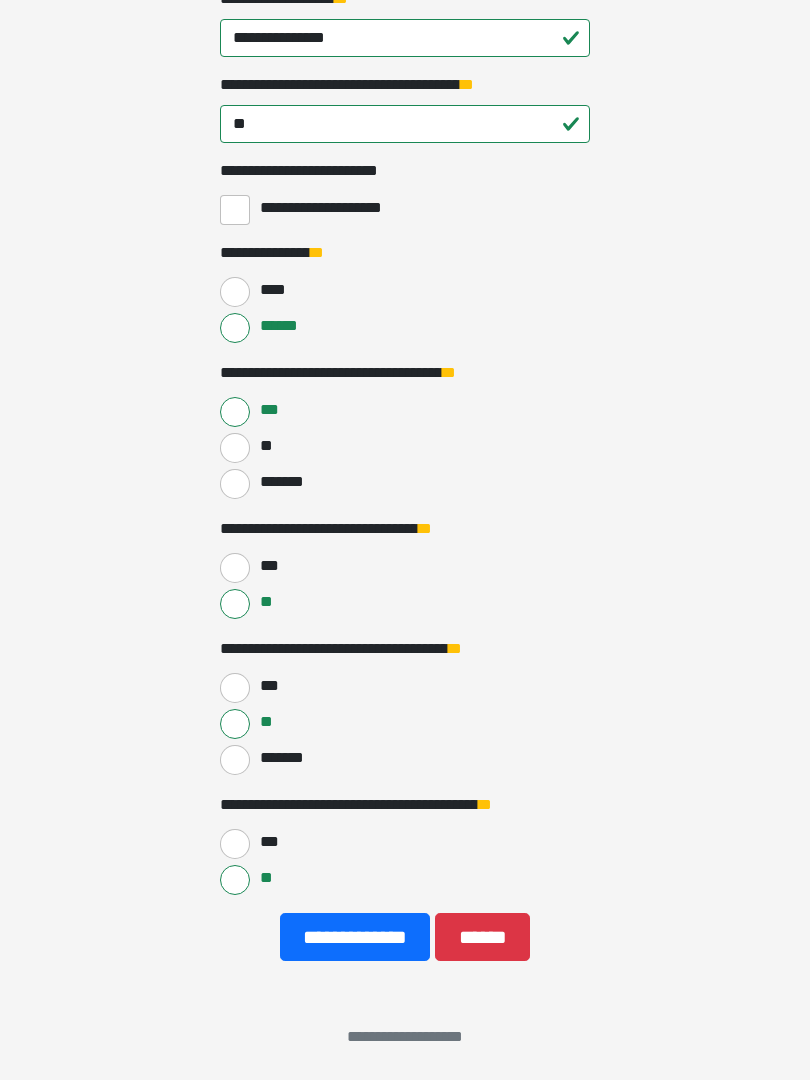 click on "**********" at bounding box center (355, 937) 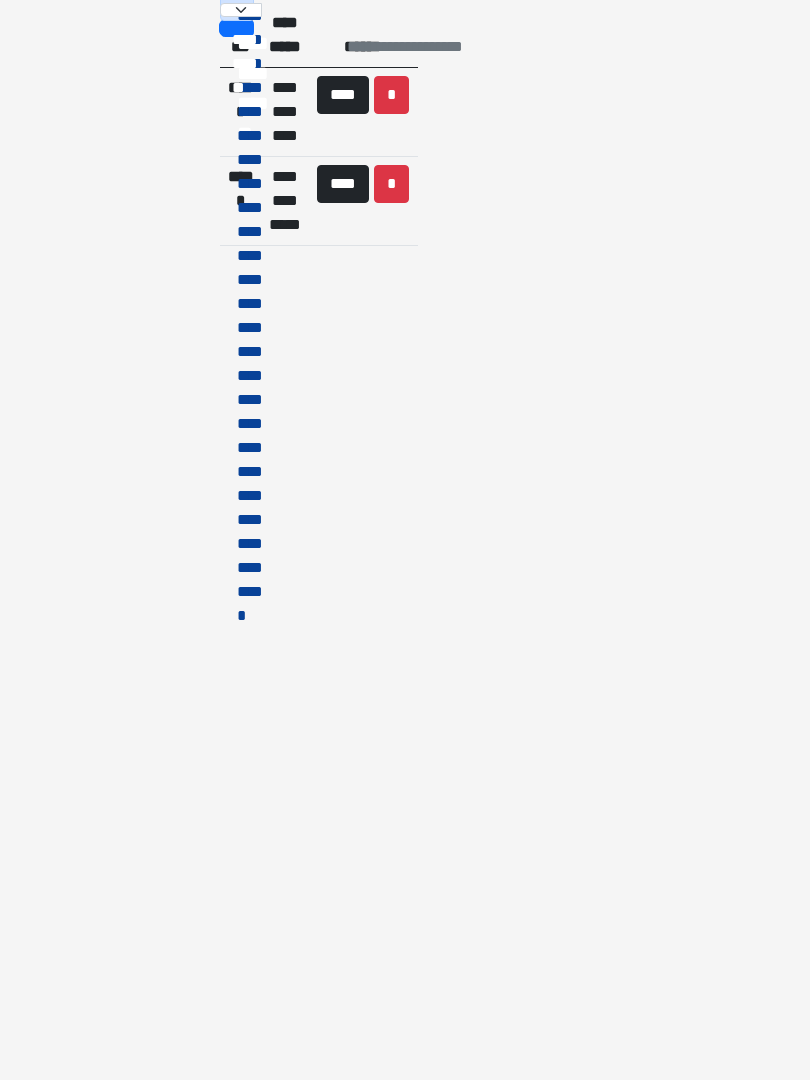 scroll, scrollTop: 0, scrollLeft: 0, axis: both 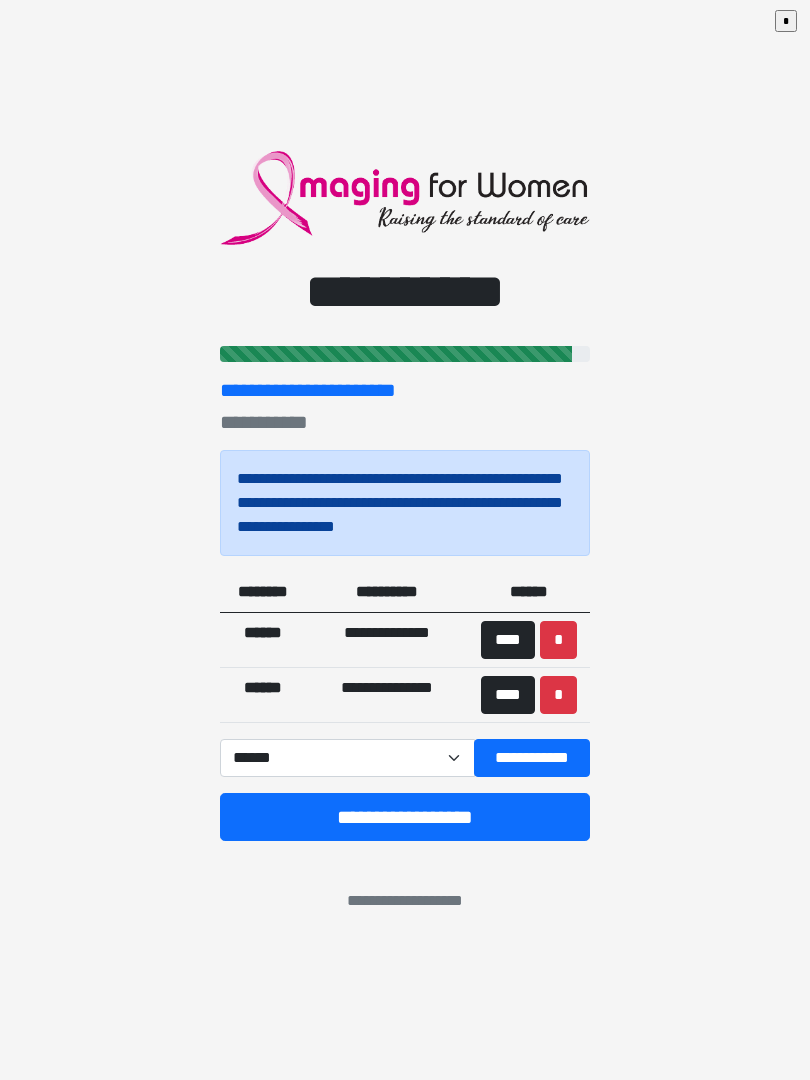 click on "**********" at bounding box center (405, 817) 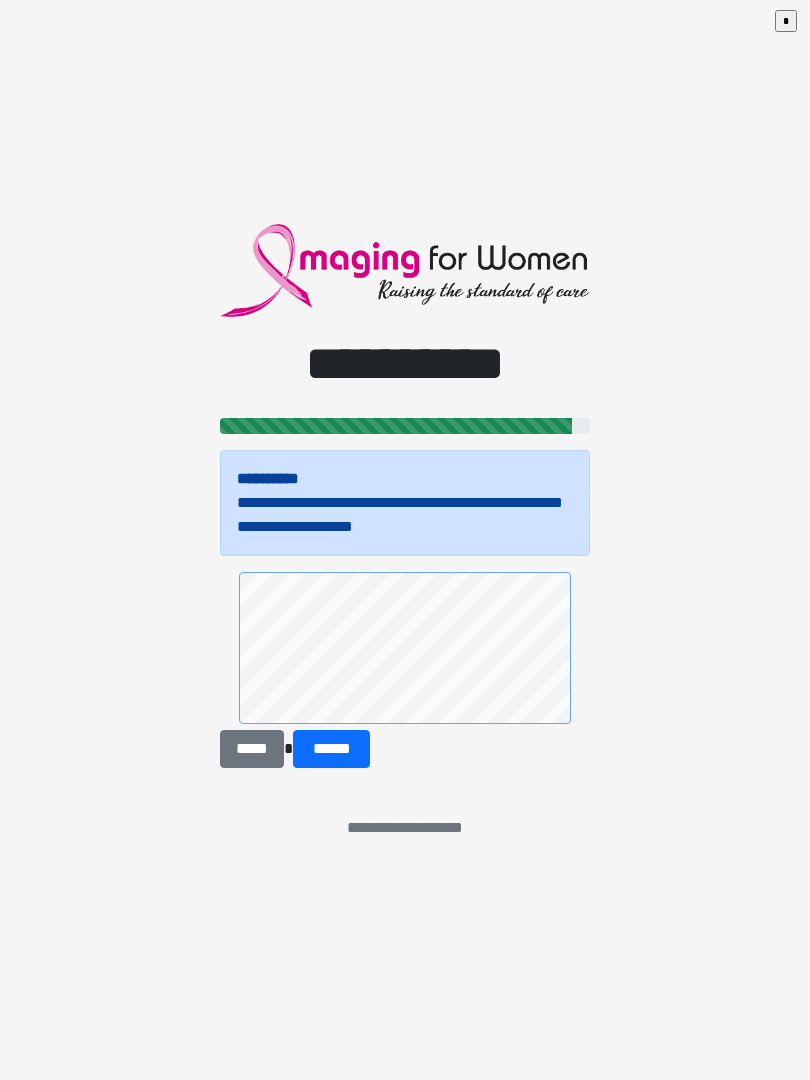 click on "******" at bounding box center [331, 749] 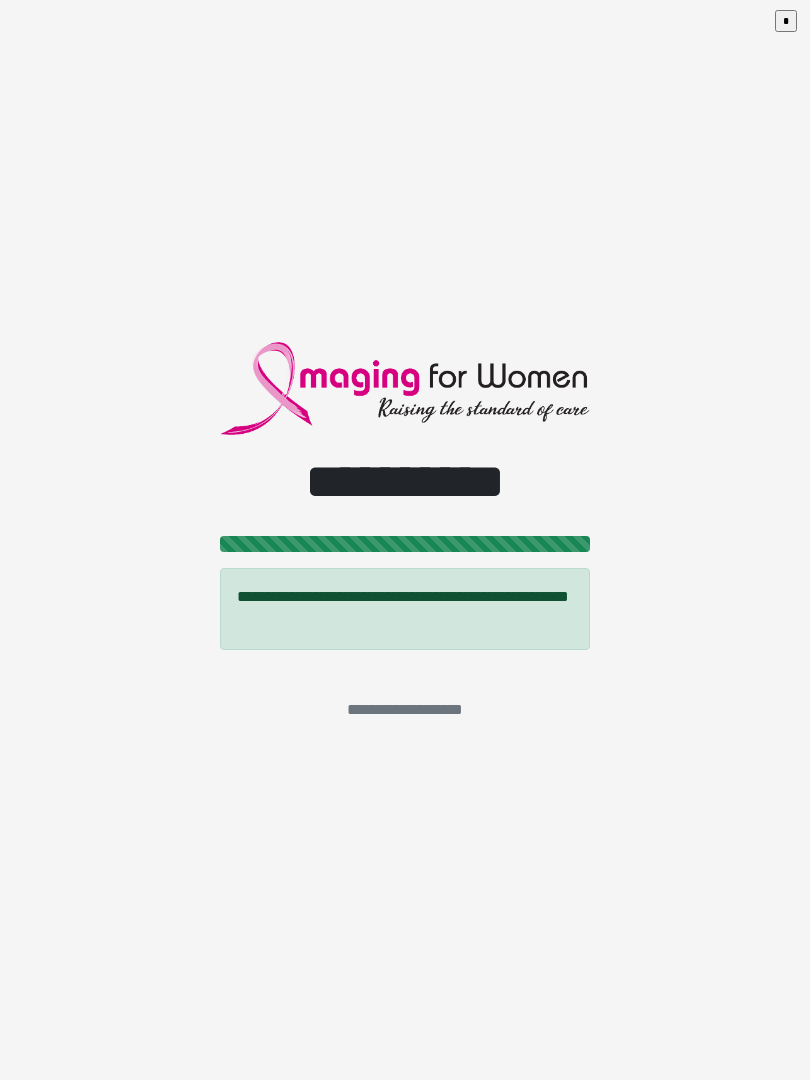 click on "*" at bounding box center (790, 25) 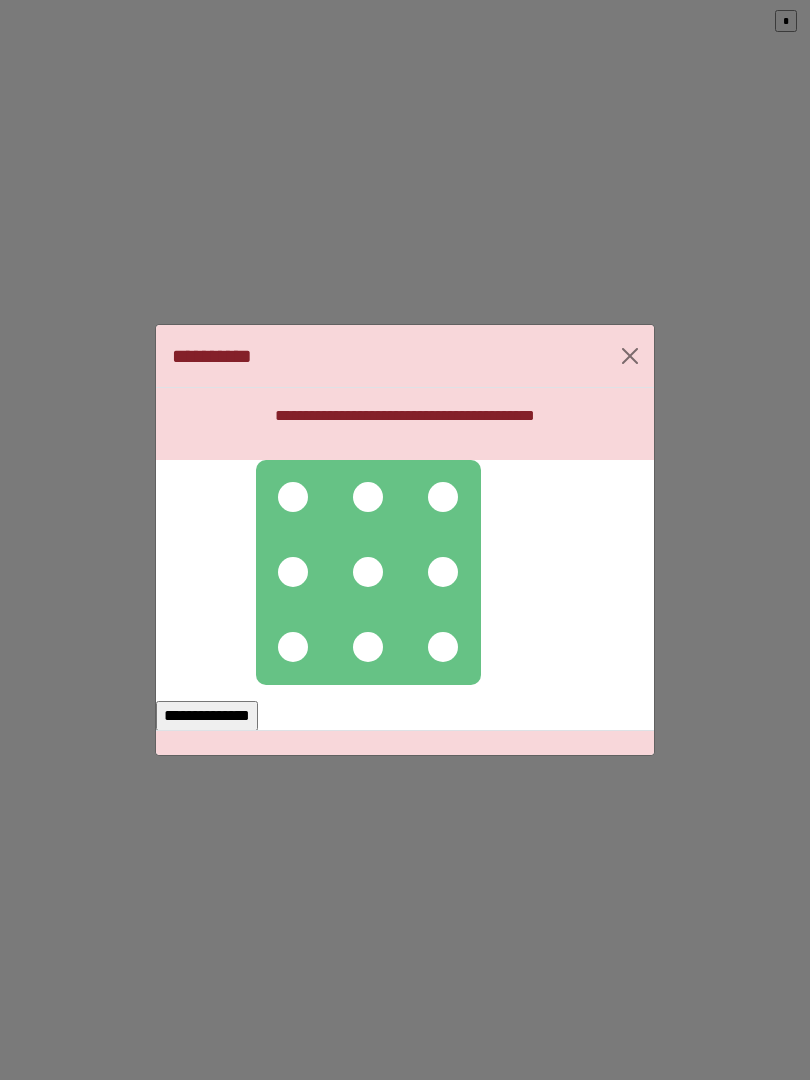 click at bounding box center (293, 497) 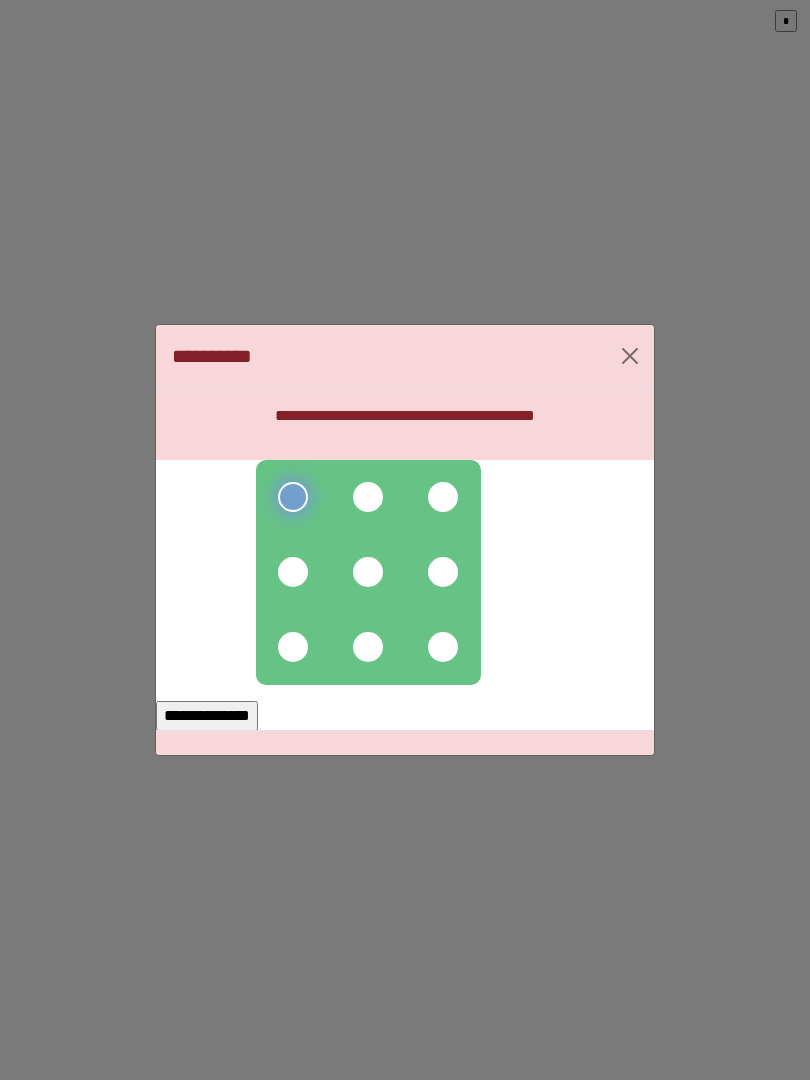 click at bounding box center [368, 497] 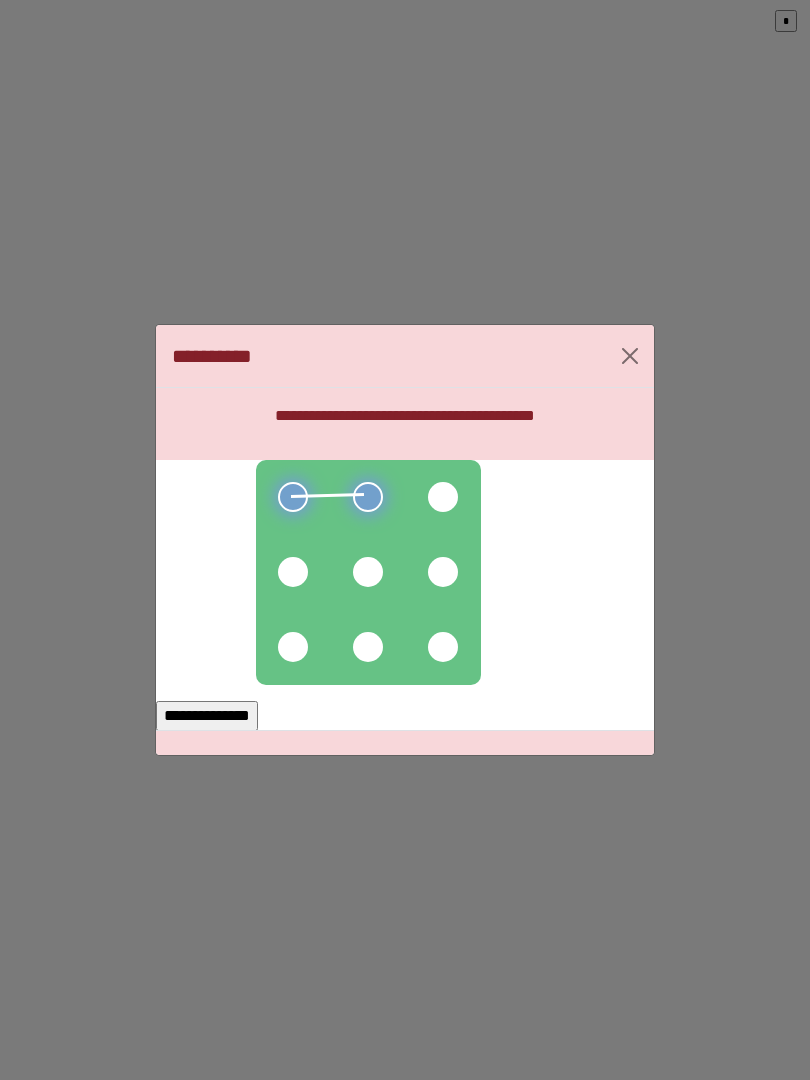 click at bounding box center [443, 497] 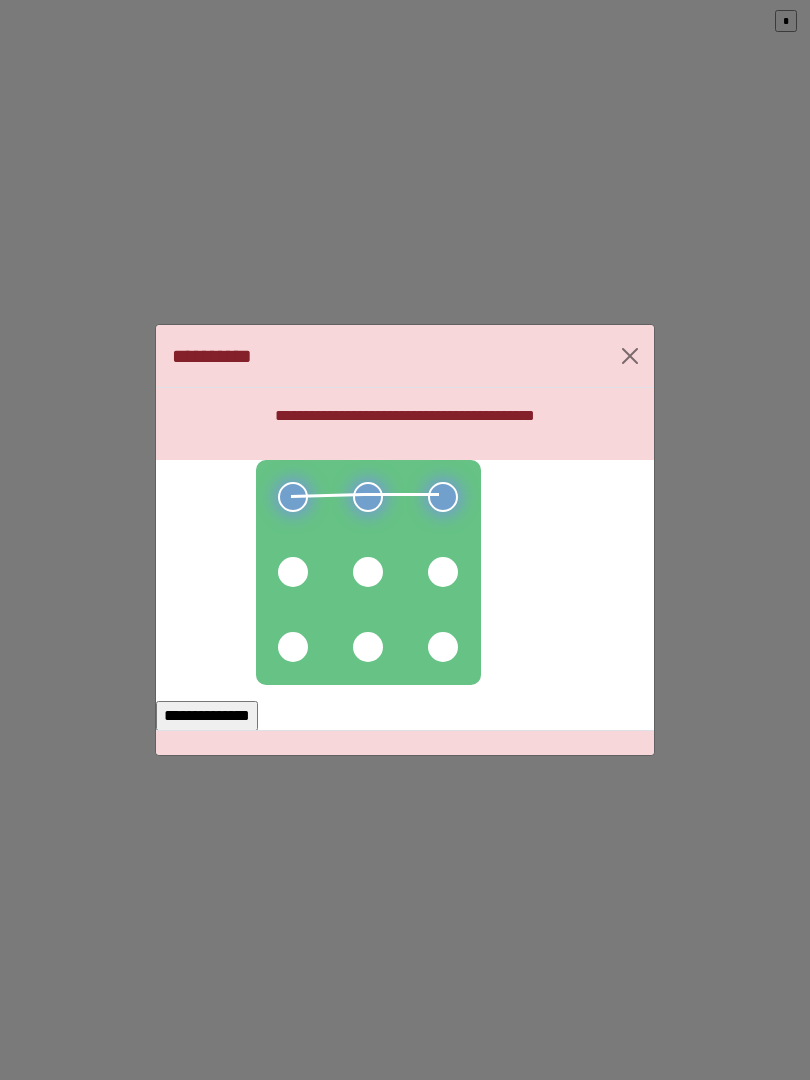 click at bounding box center [443, 572] 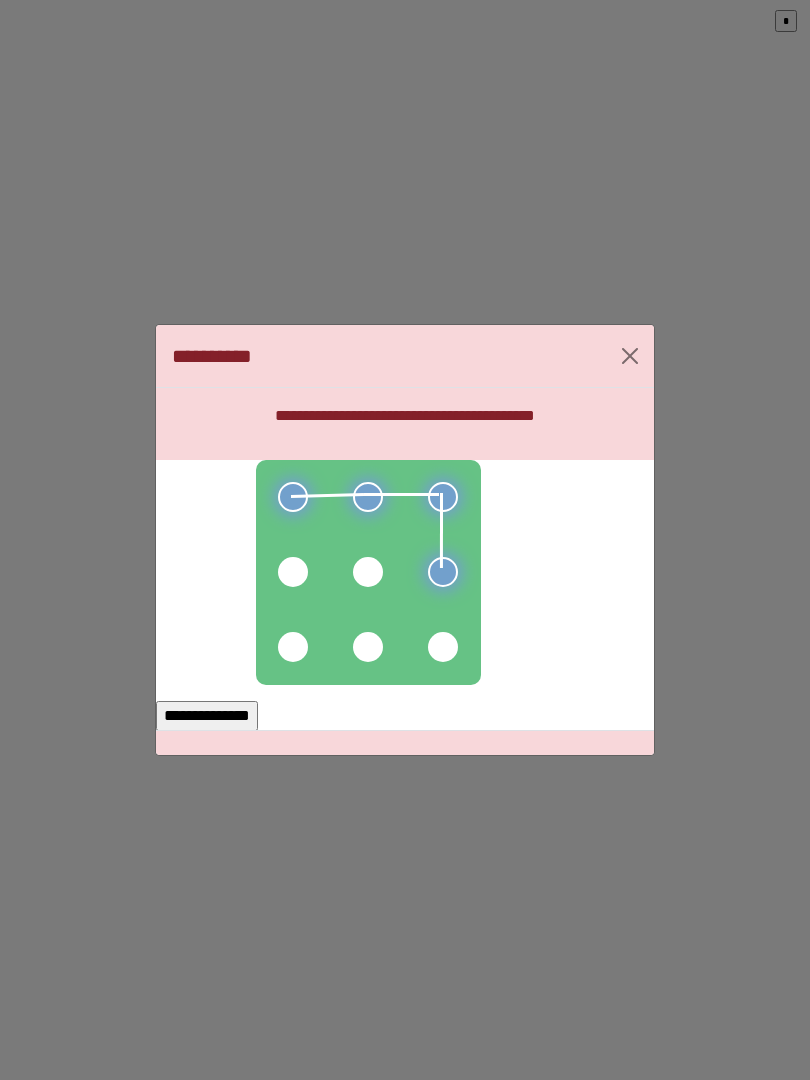 click at bounding box center (368, 572) 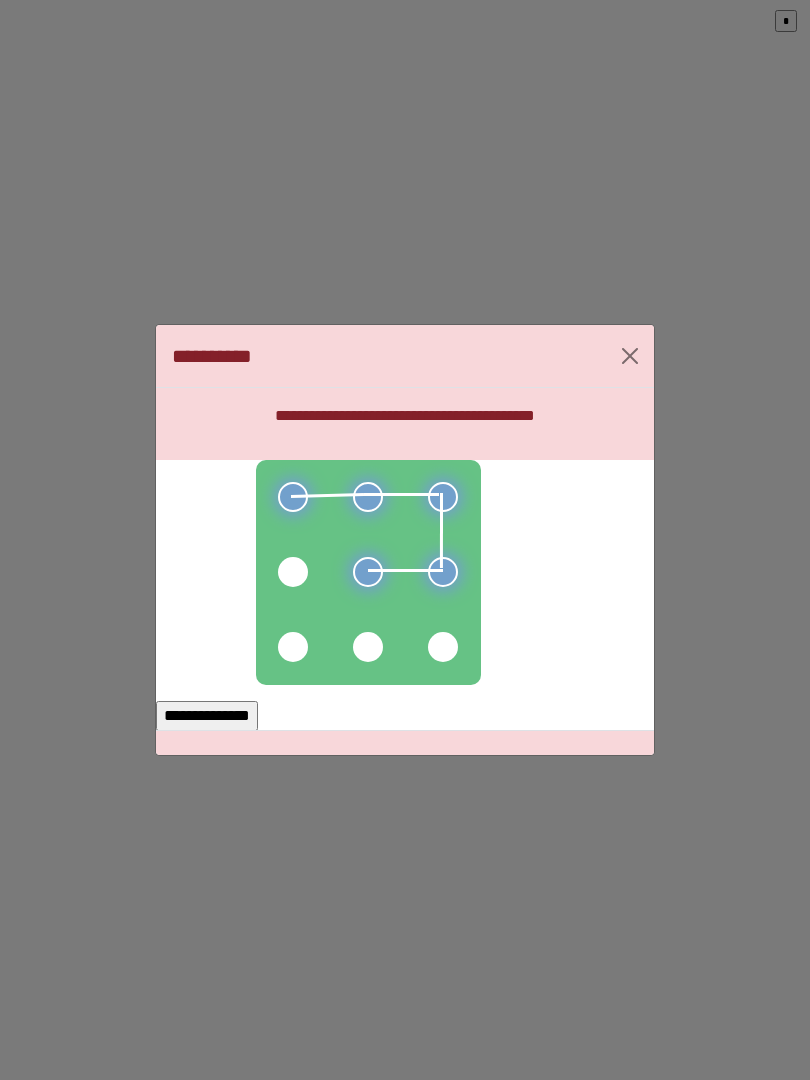click at bounding box center (293, 572) 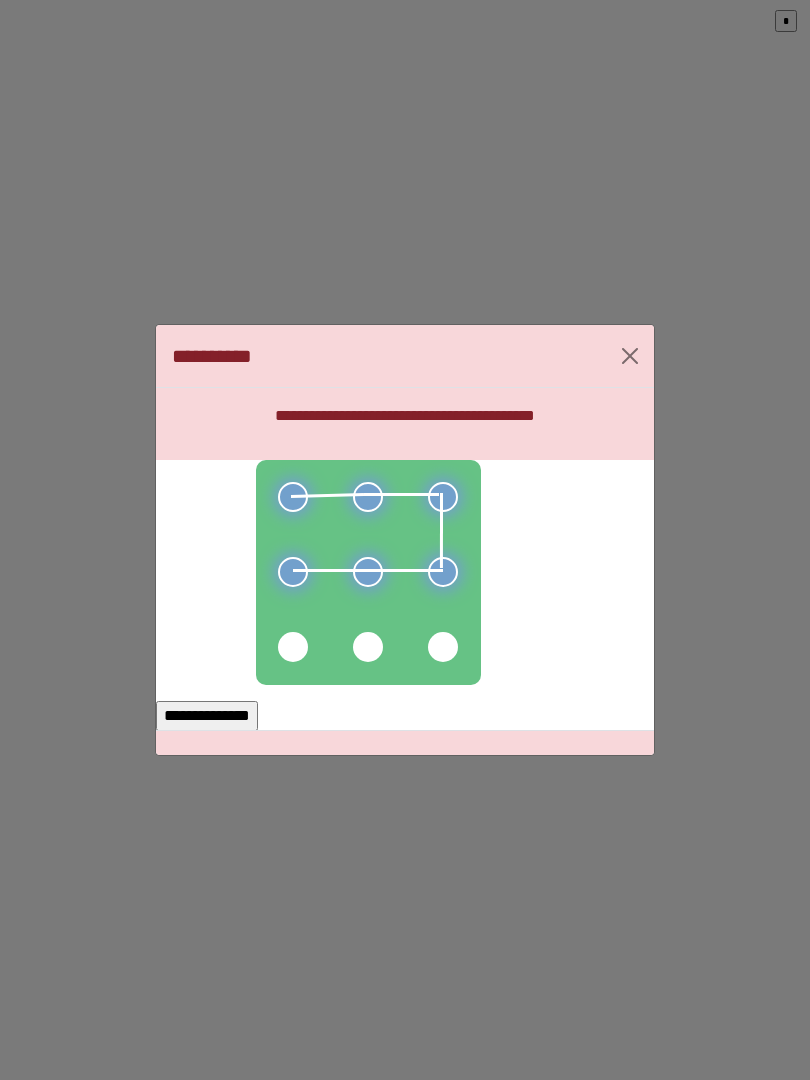 click on "**********" at bounding box center [207, 716] 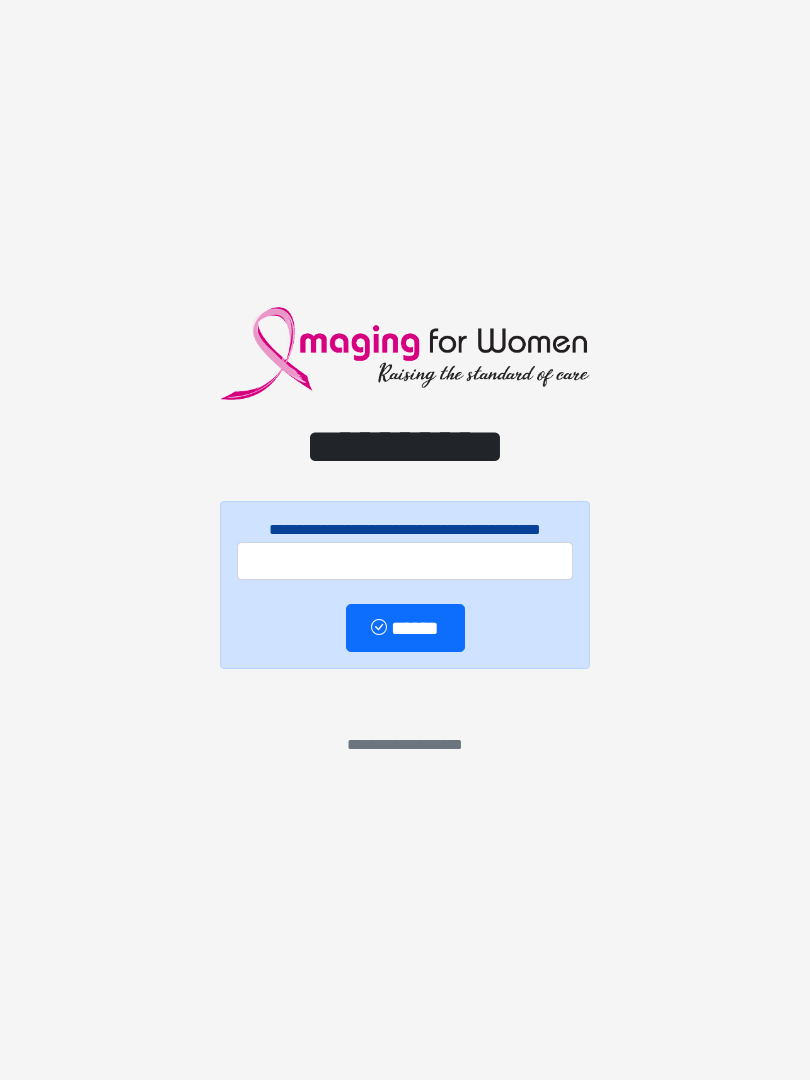 scroll, scrollTop: 0, scrollLeft: 0, axis: both 